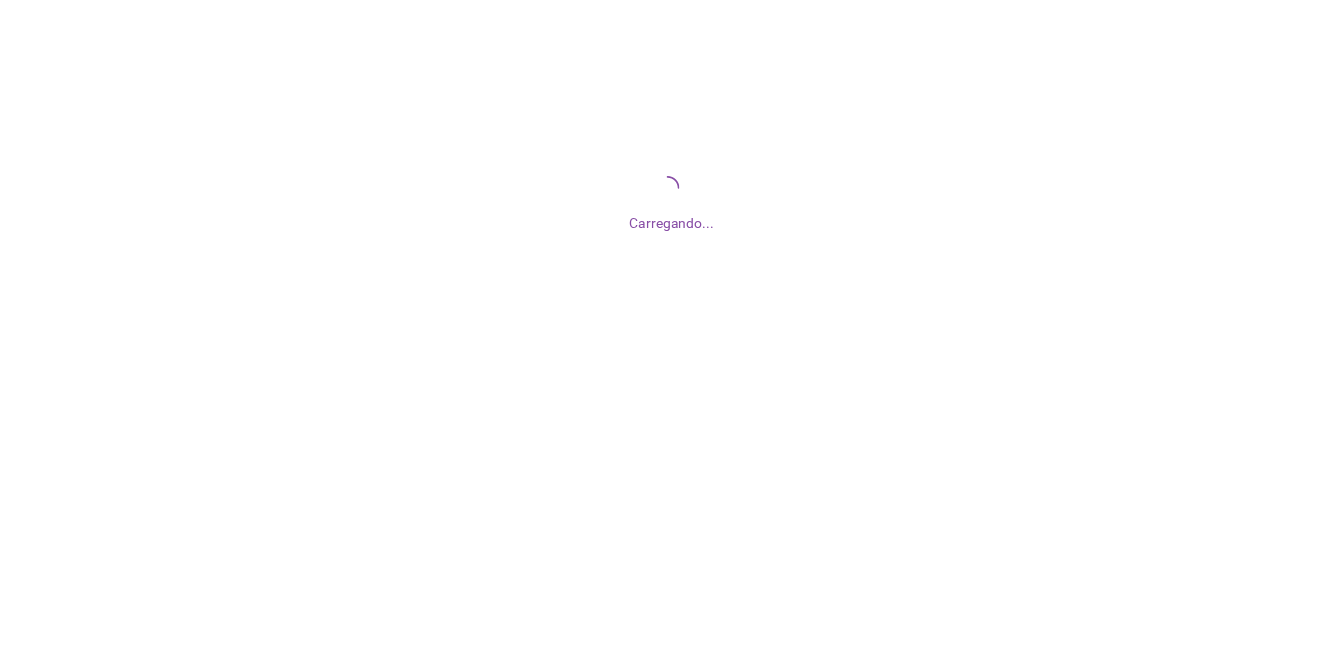 scroll, scrollTop: 0, scrollLeft: 0, axis: both 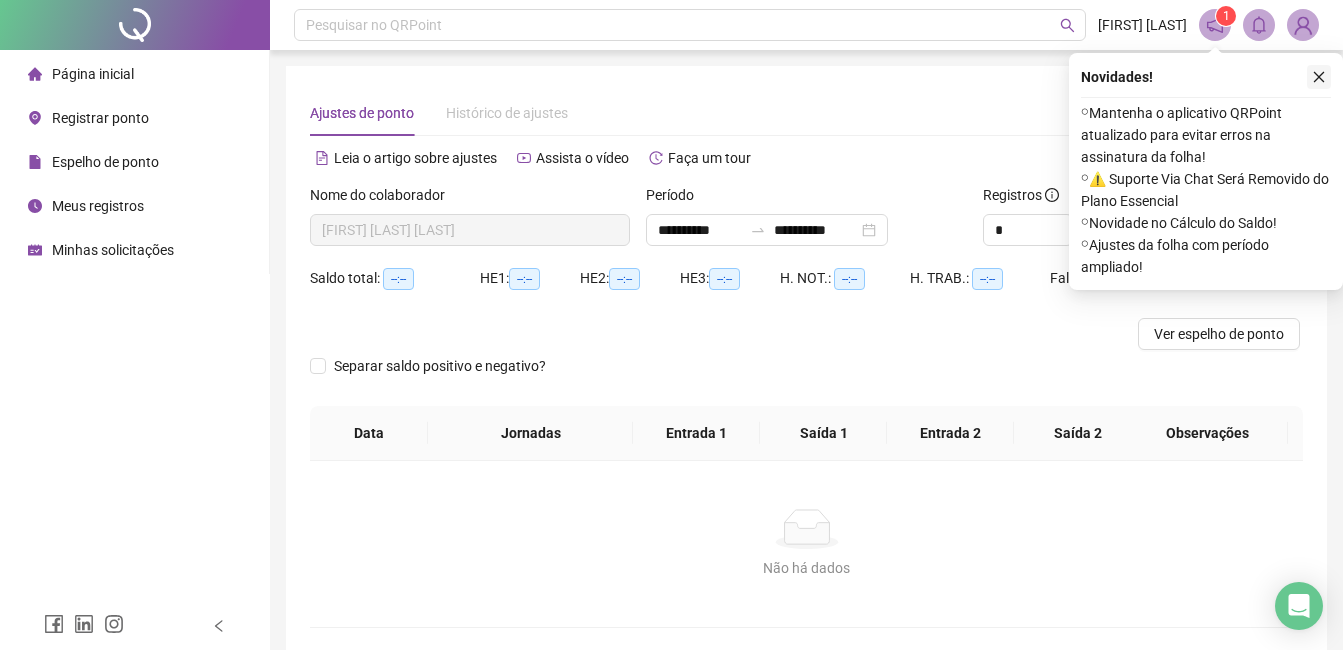 click 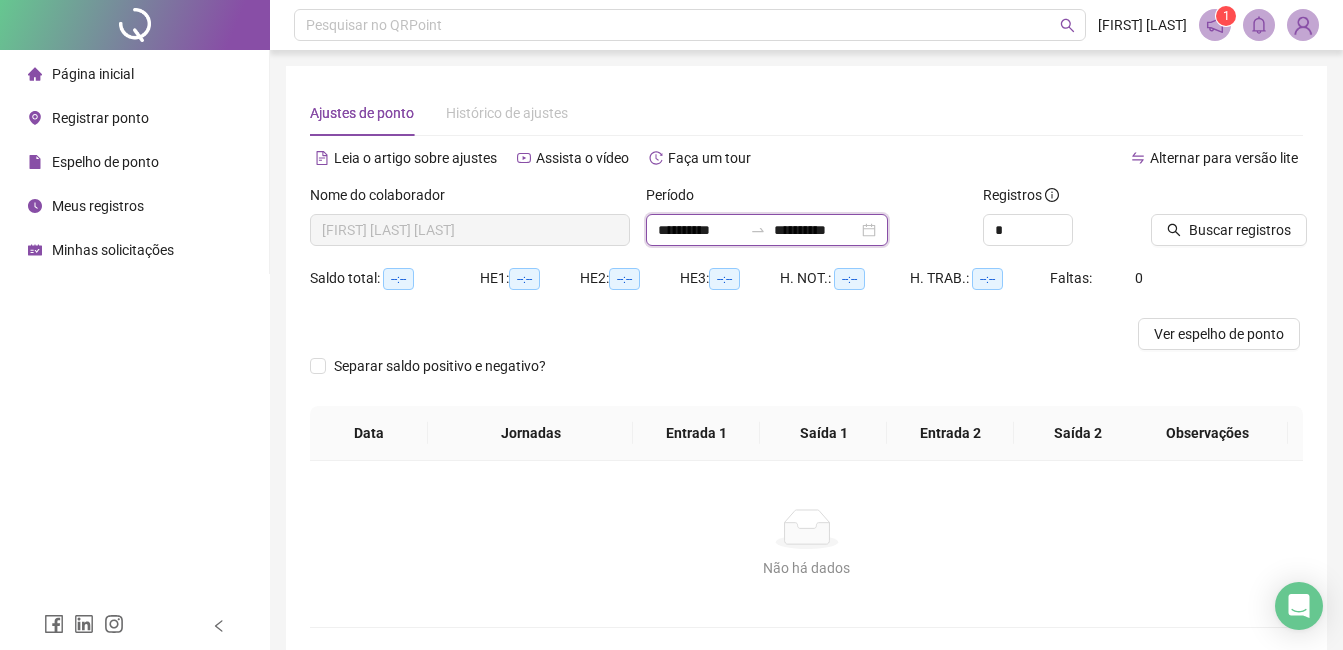 click on "**********" at bounding box center [700, 230] 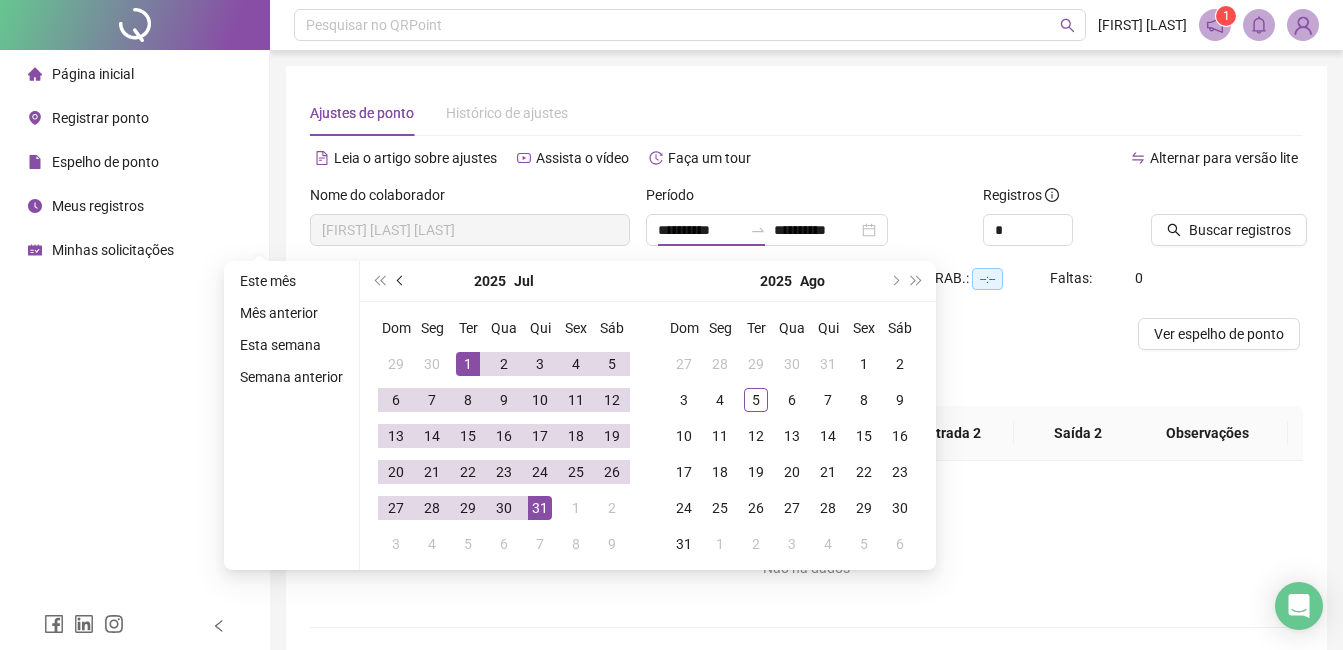 click at bounding box center (401, 281) 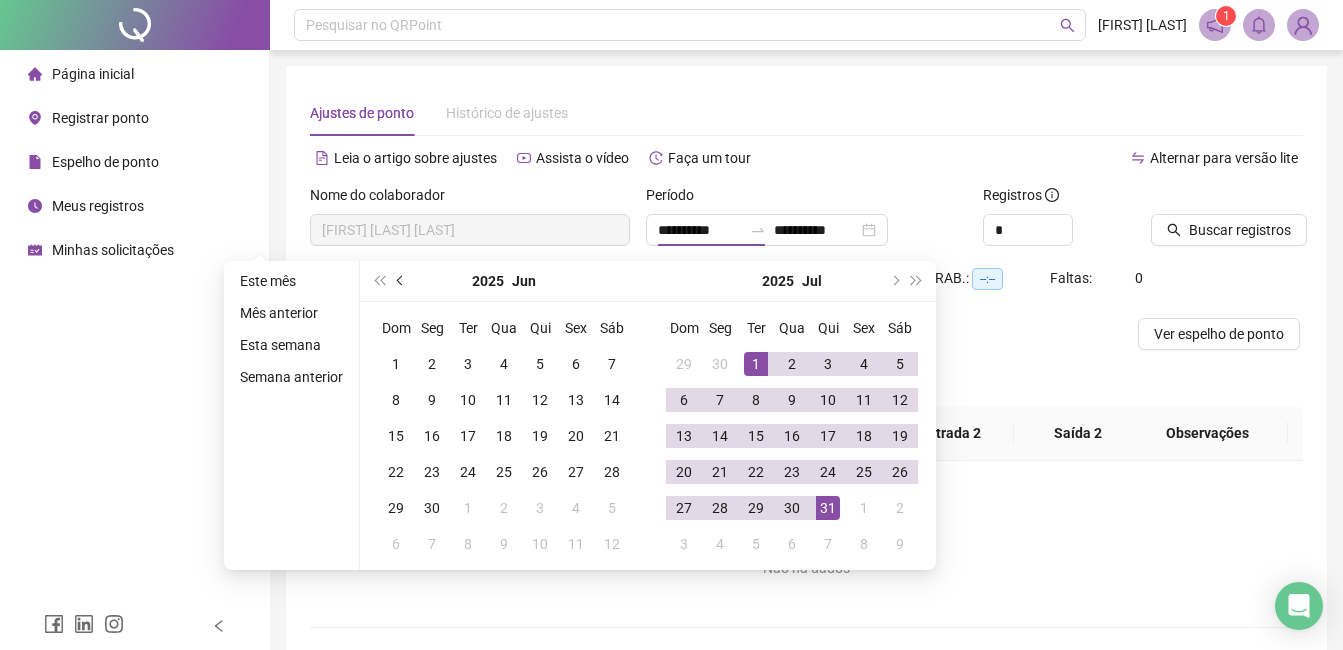 click at bounding box center (401, 281) 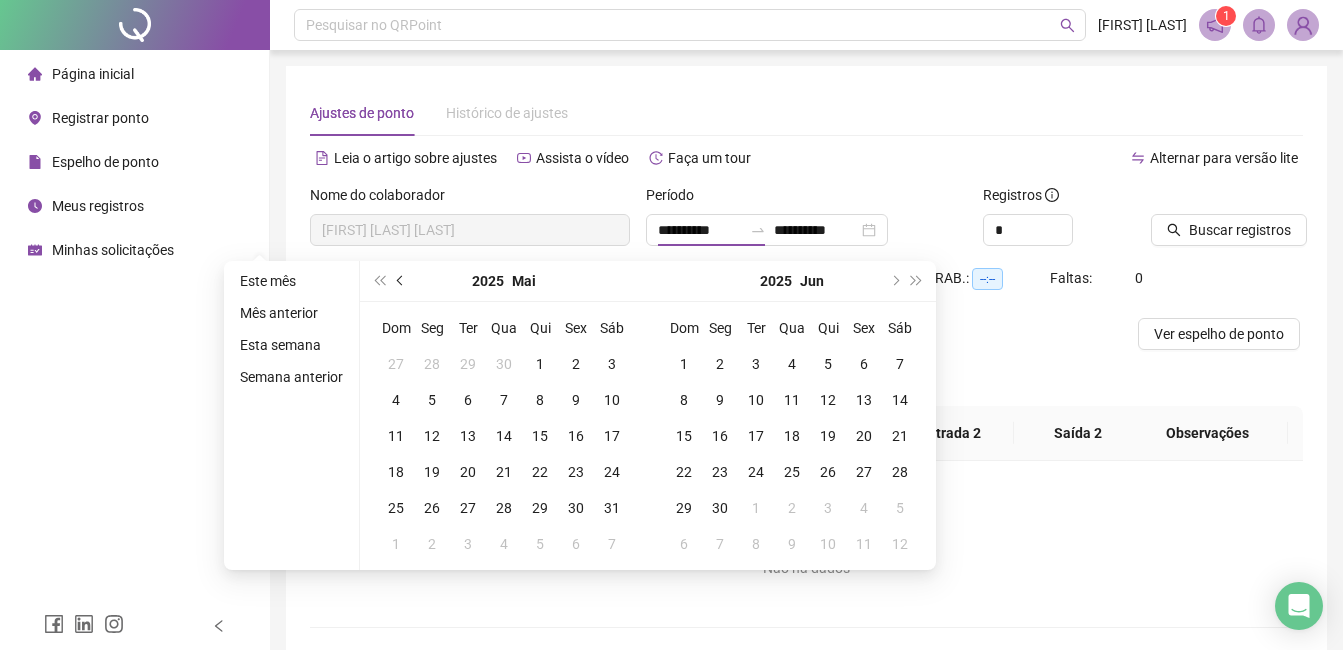 click at bounding box center (401, 281) 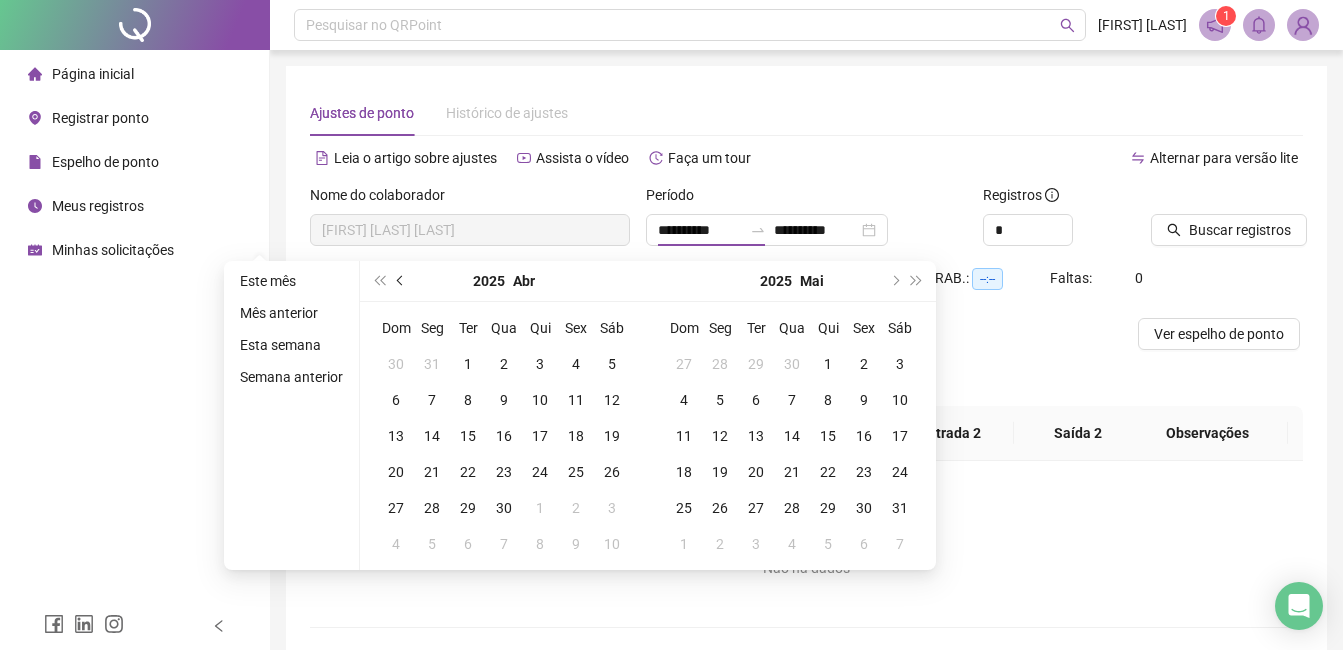 click at bounding box center [401, 281] 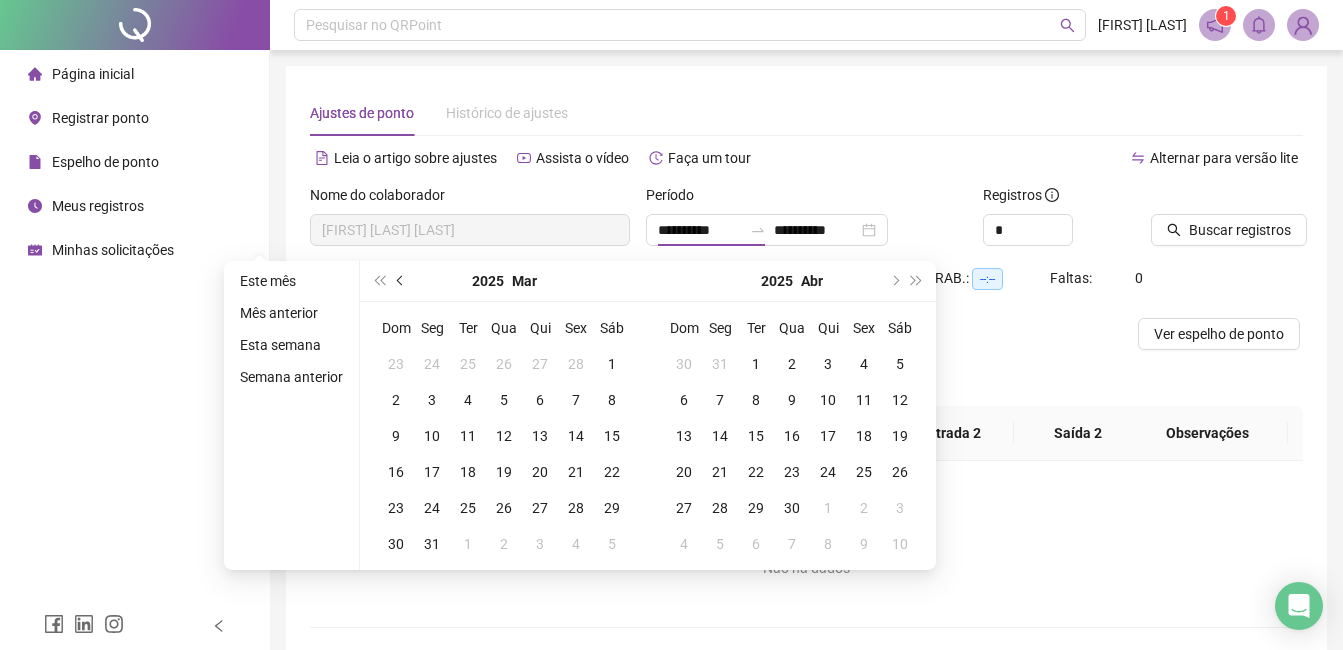 click at bounding box center [401, 281] 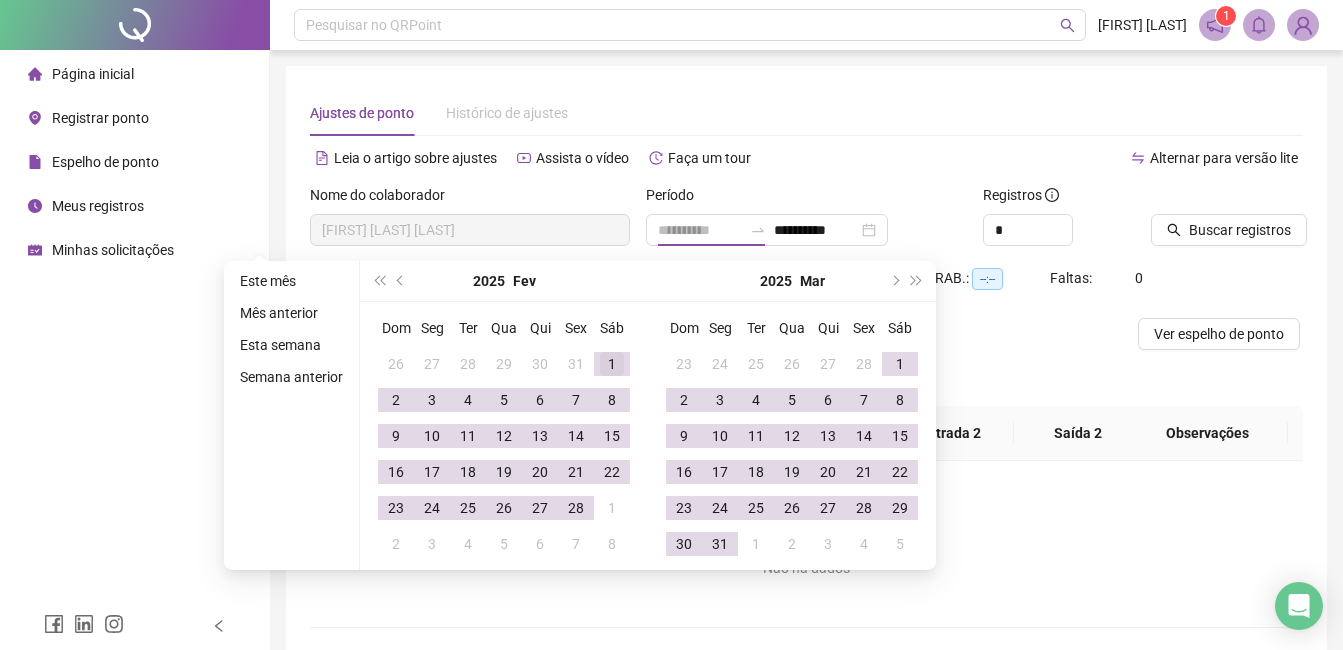 type on "**********" 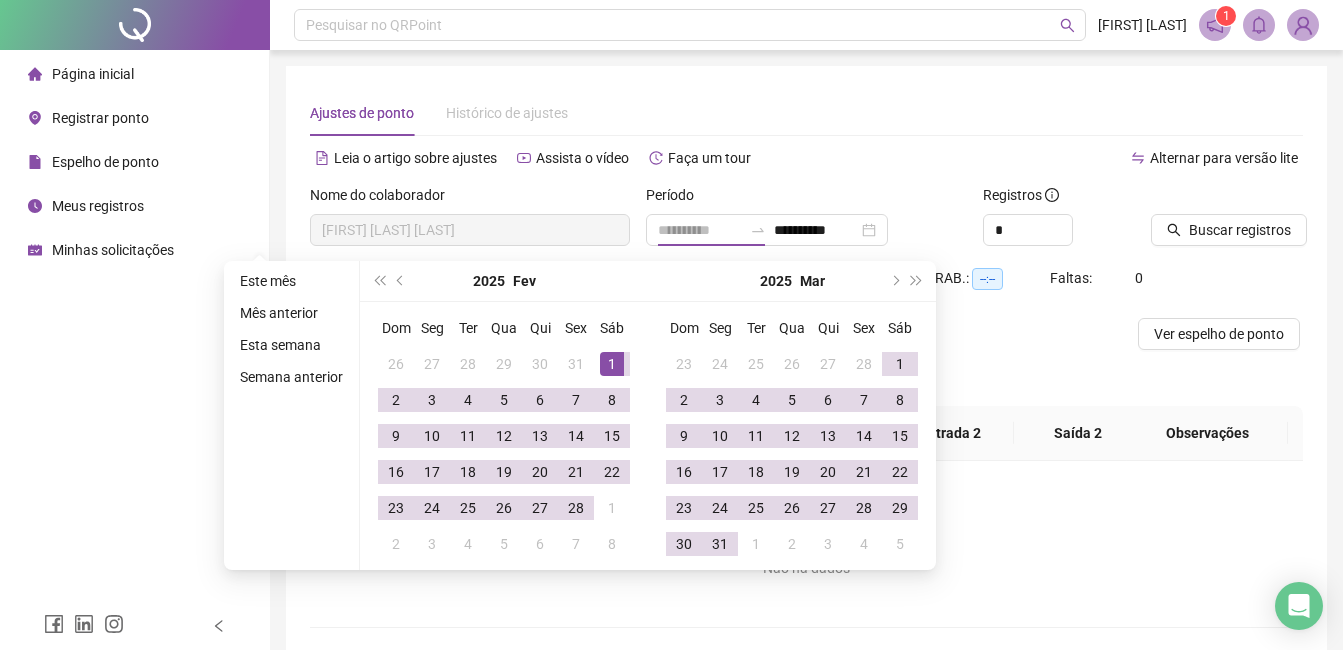 click on "1" at bounding box center (612, 364) 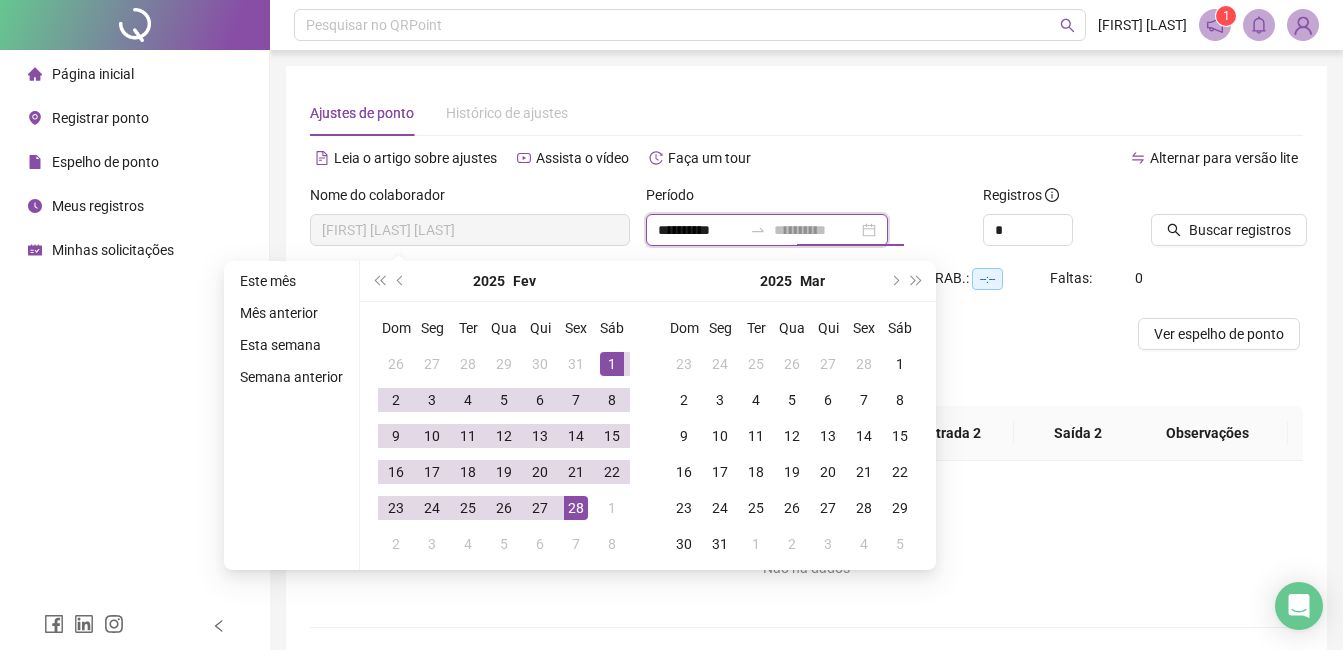 type on "**********" 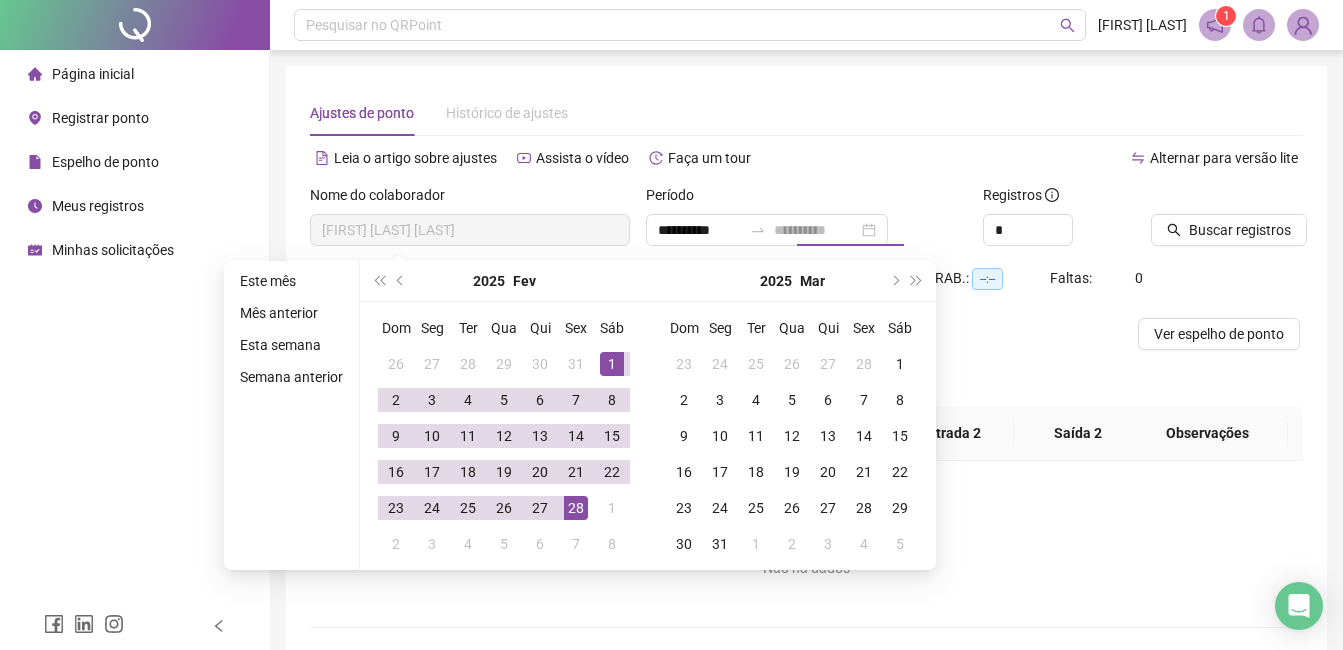 click on "28" at bounding box center [576, 508] 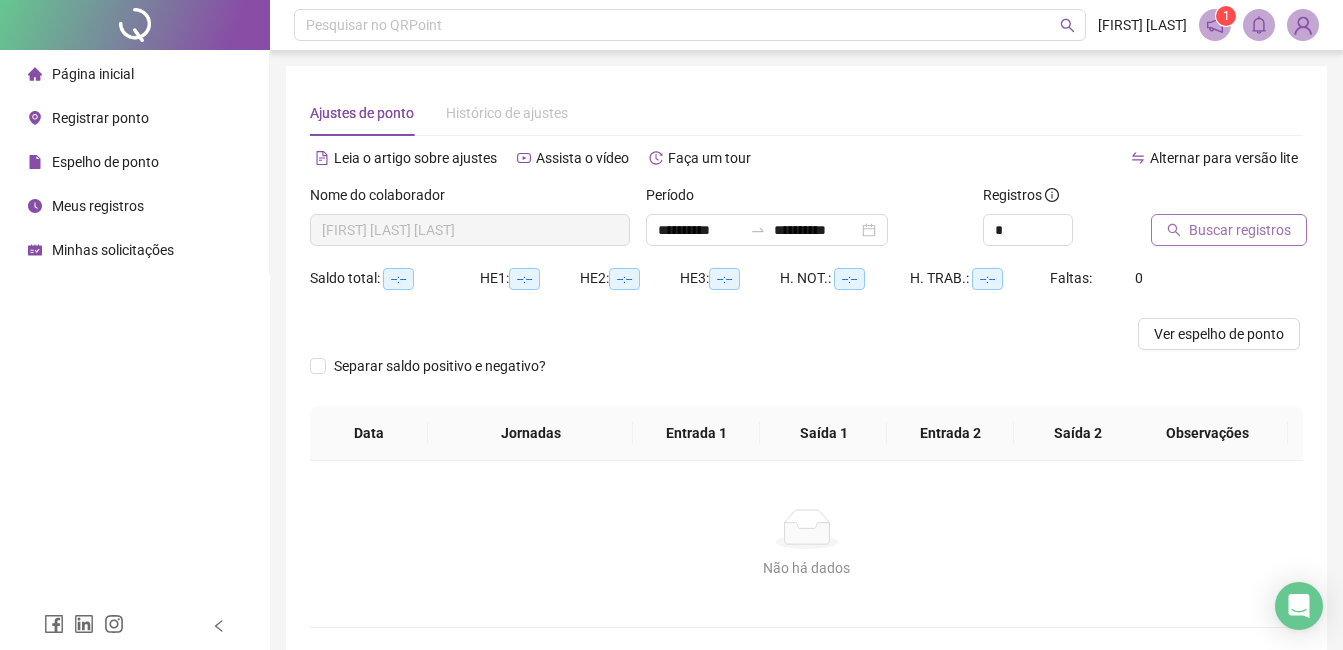 click 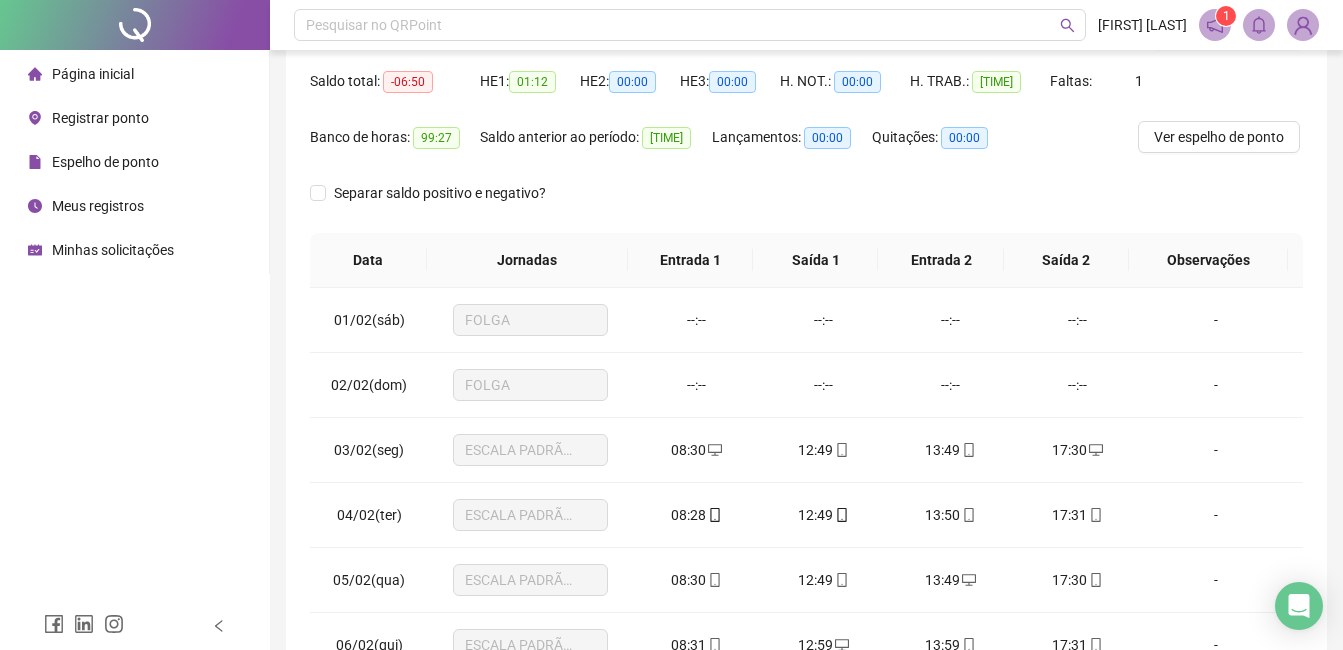 scroll, scrollTop: 300, scrollLeft: 0, axis: vertical 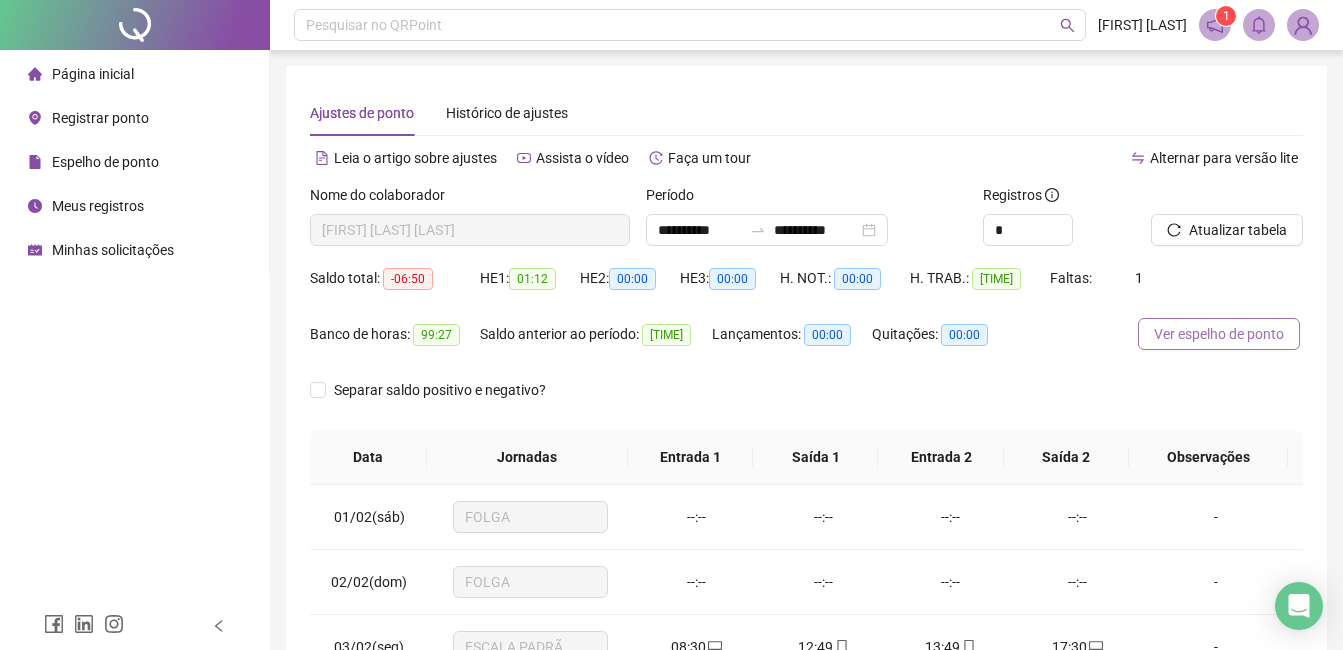 click on "Ver espelho de ponto" at bounding box center (1219, 334) 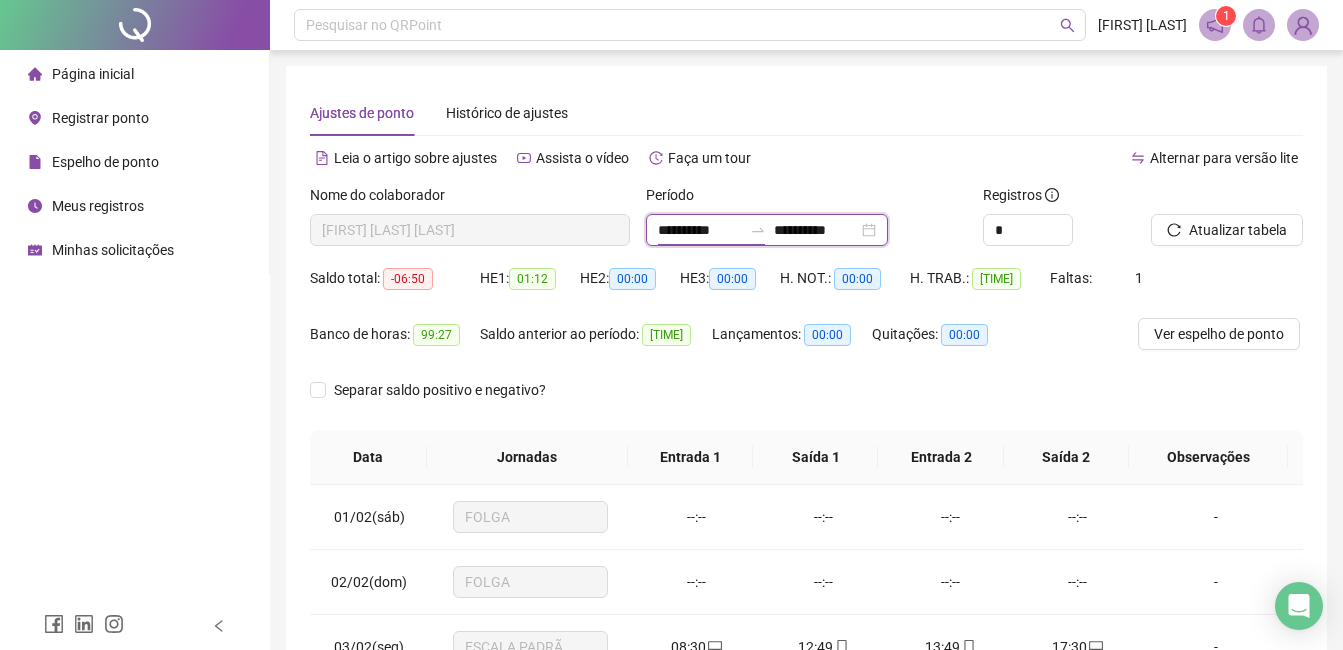 click on "**********" at bounding box center [700, 230] 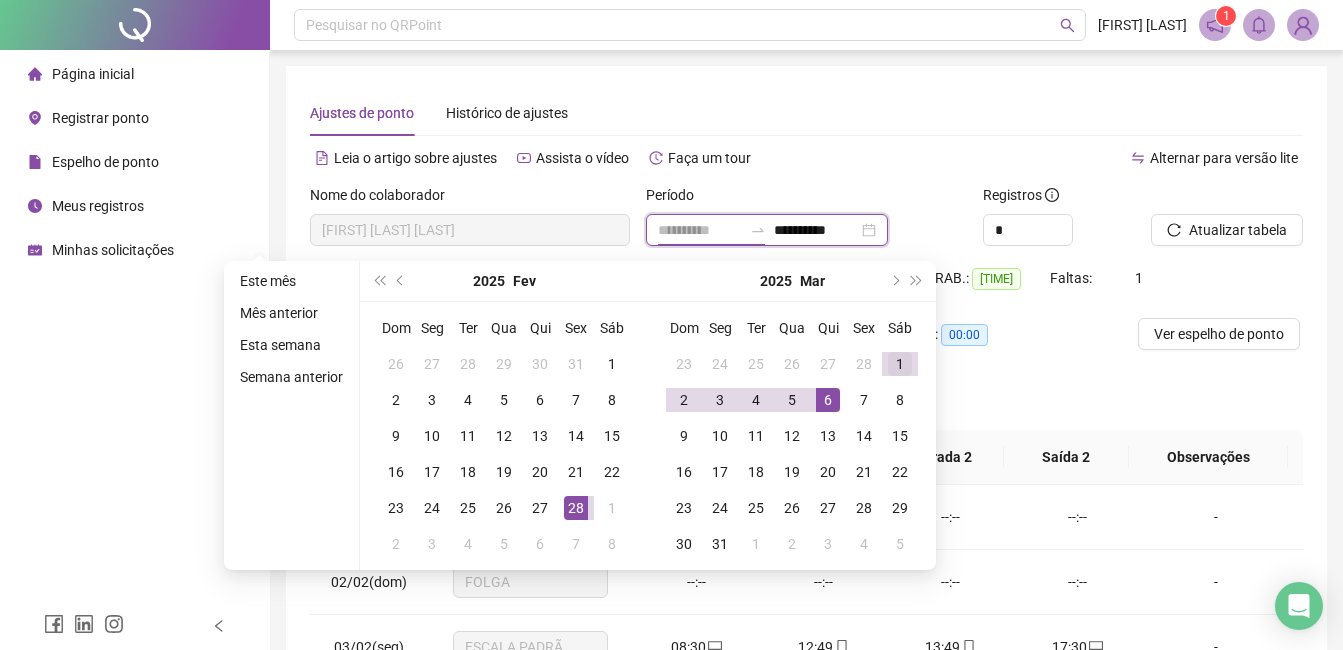 type on "**********" 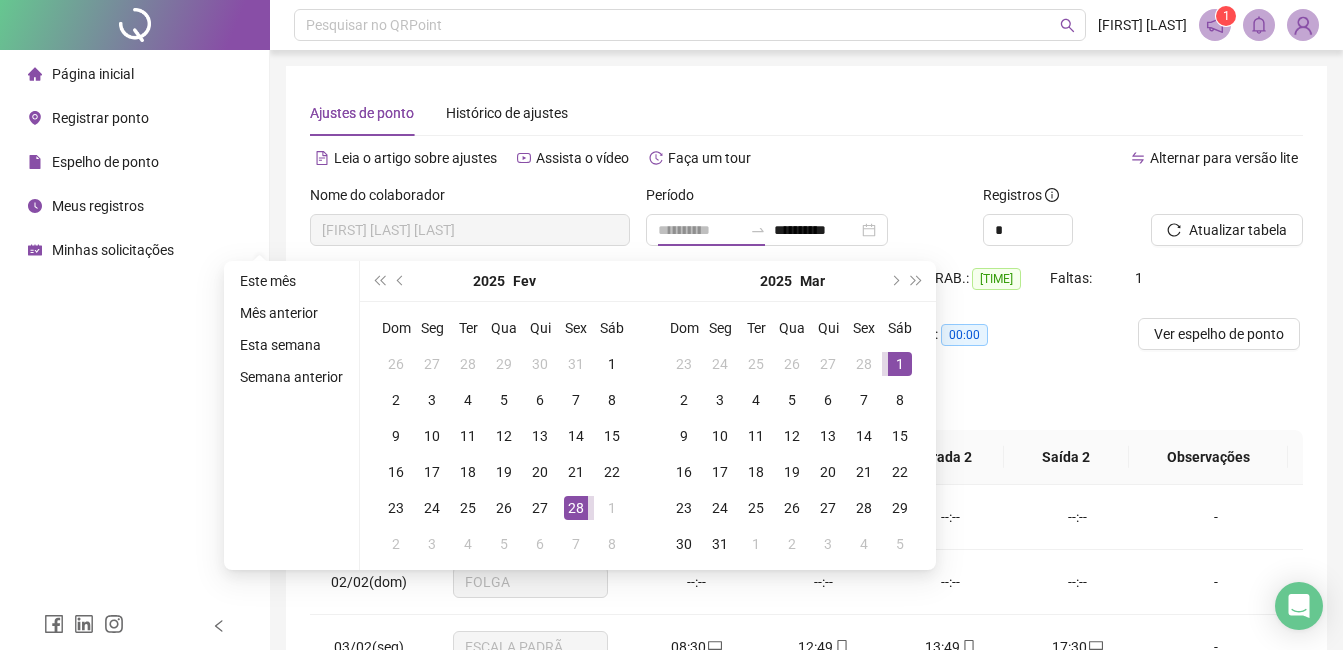 click on "1" at bounding box center [900, 364] 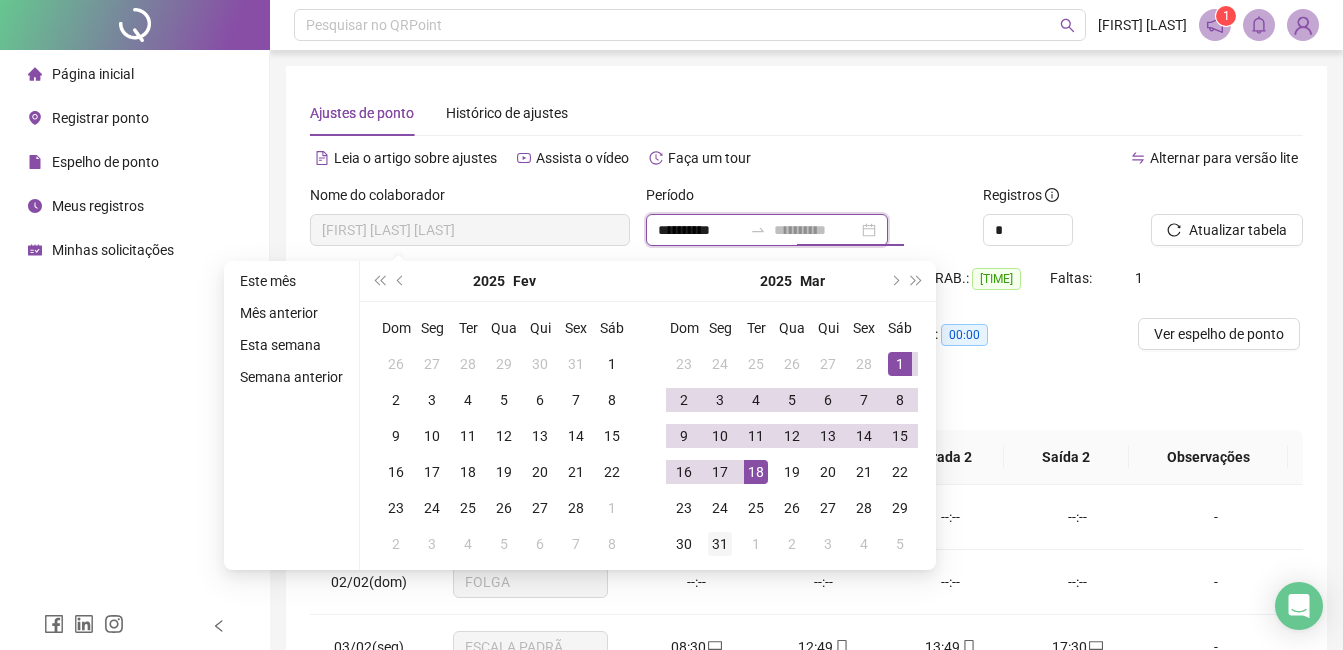 type on "**********" 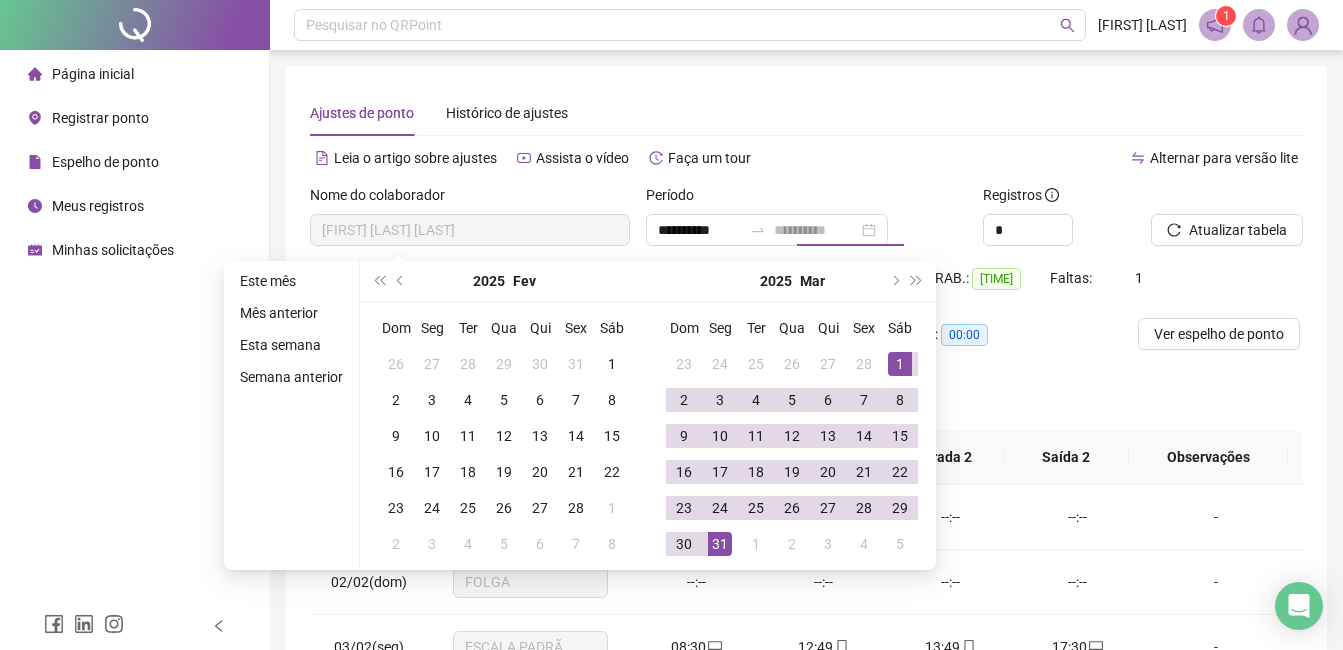 click on "31" at bounding box center (720, 544) 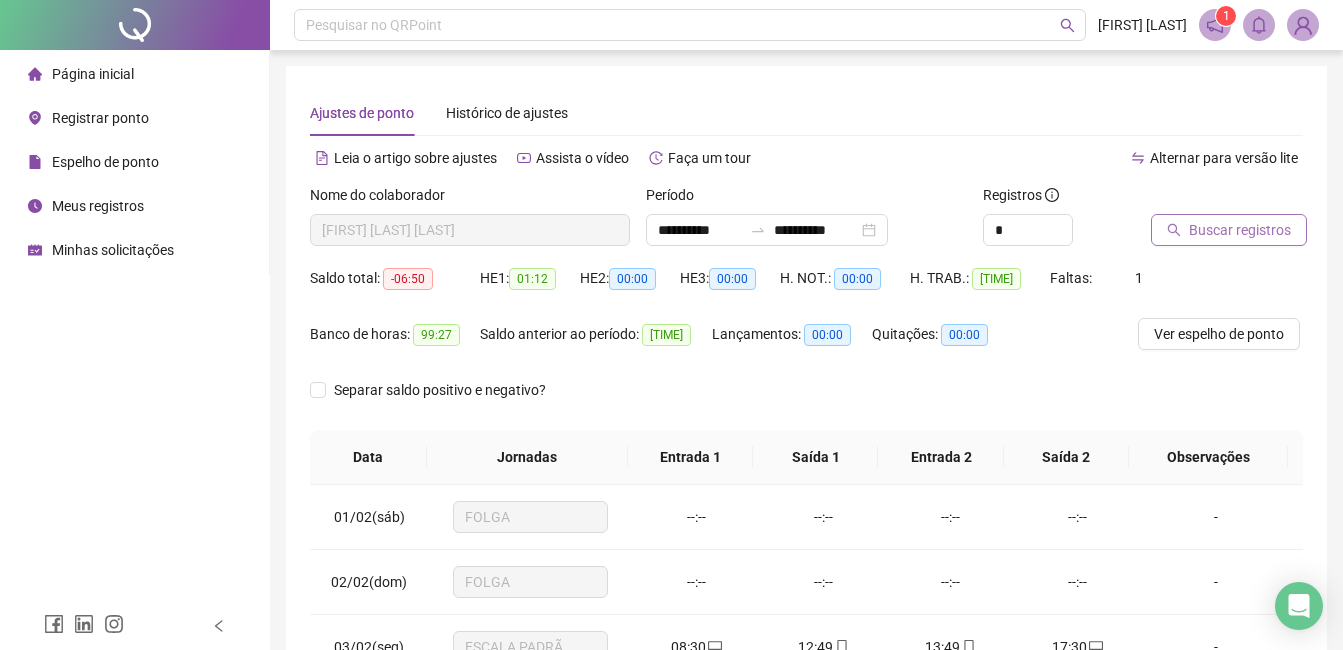click on "Buscar registros" at bounding box center [1229, 230] 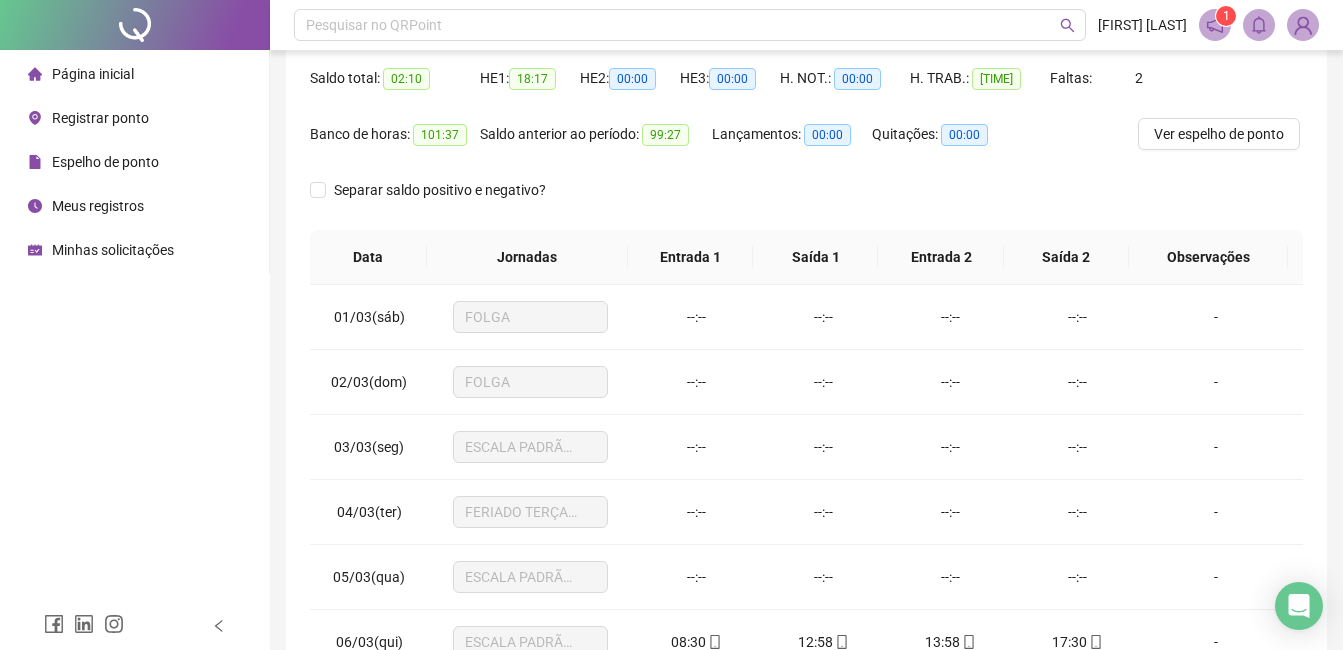 scroll, scrollTop: 372, scrollLeft: 0, axis: vertical 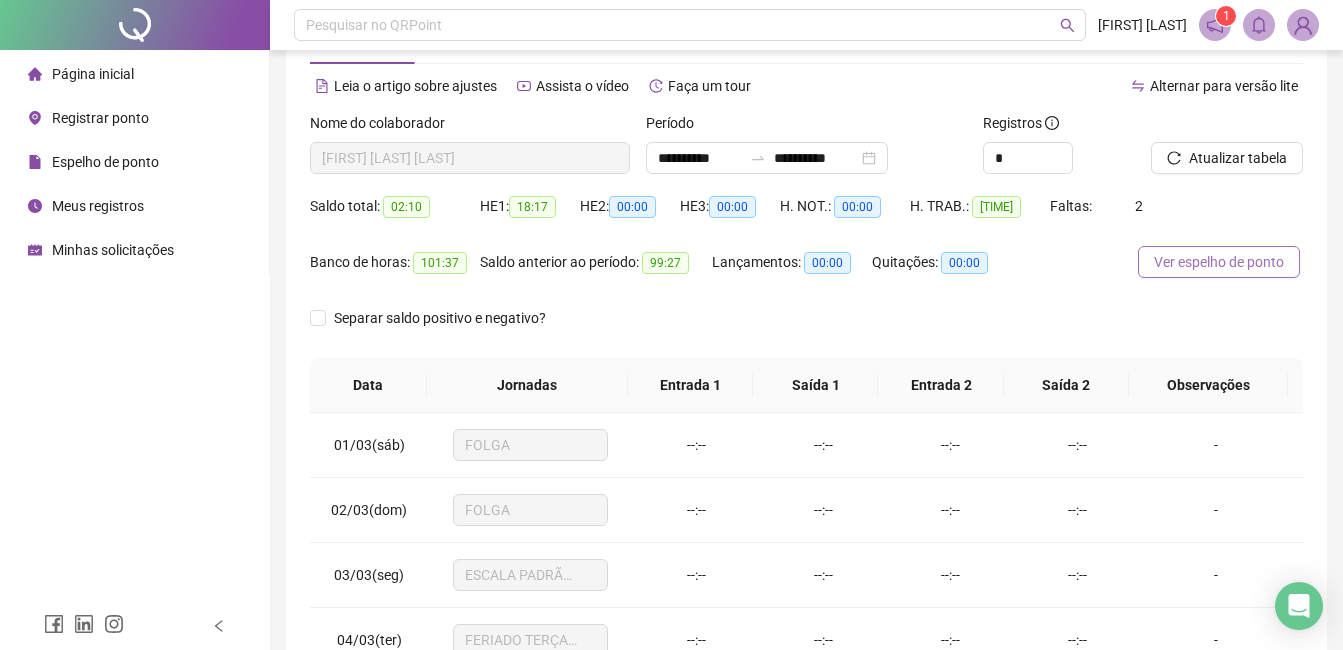 click on "Ver espelho de ponto" at bounding box center [1219, 262] 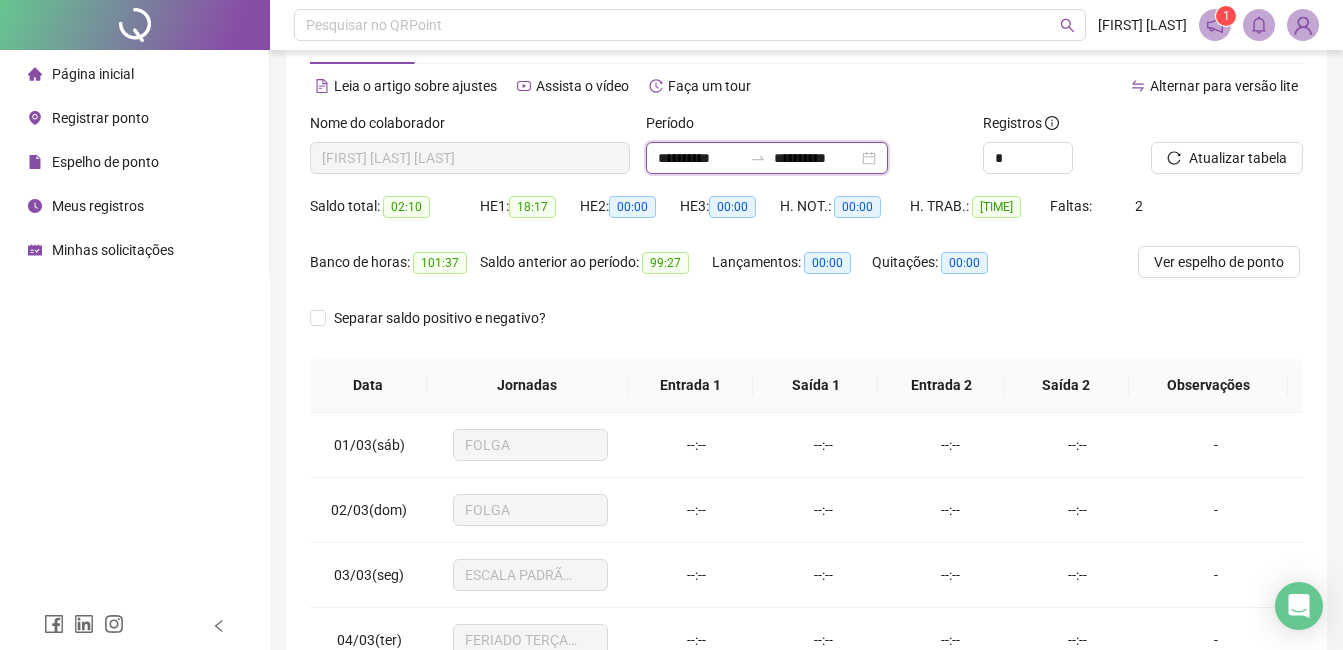 click on "**********" at bounding box center (700, 158) 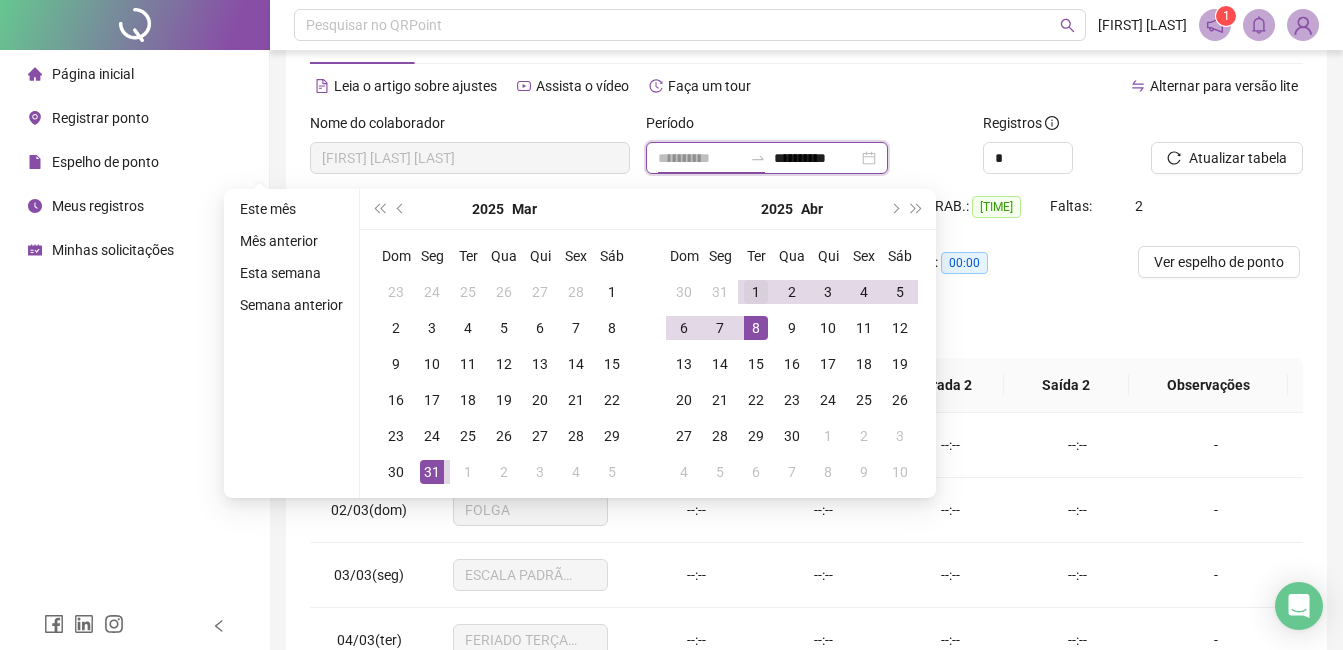 type on "**********" 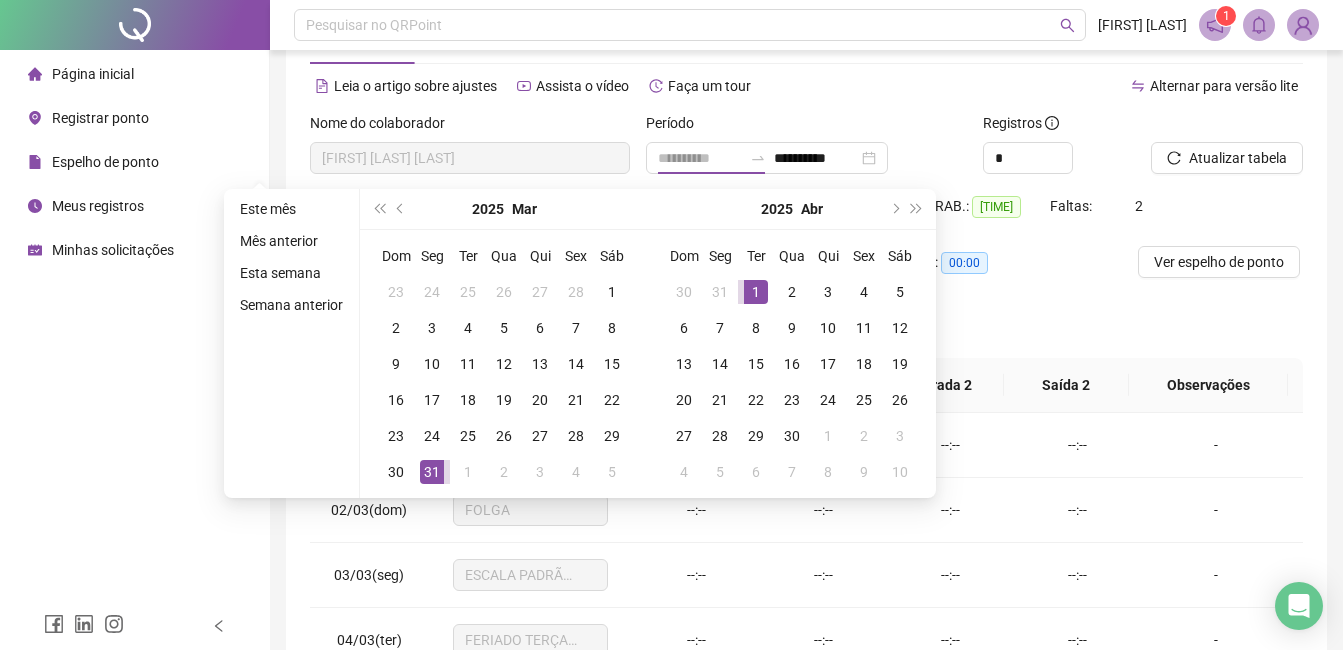 click on "1" at bounding box center [756, 292] 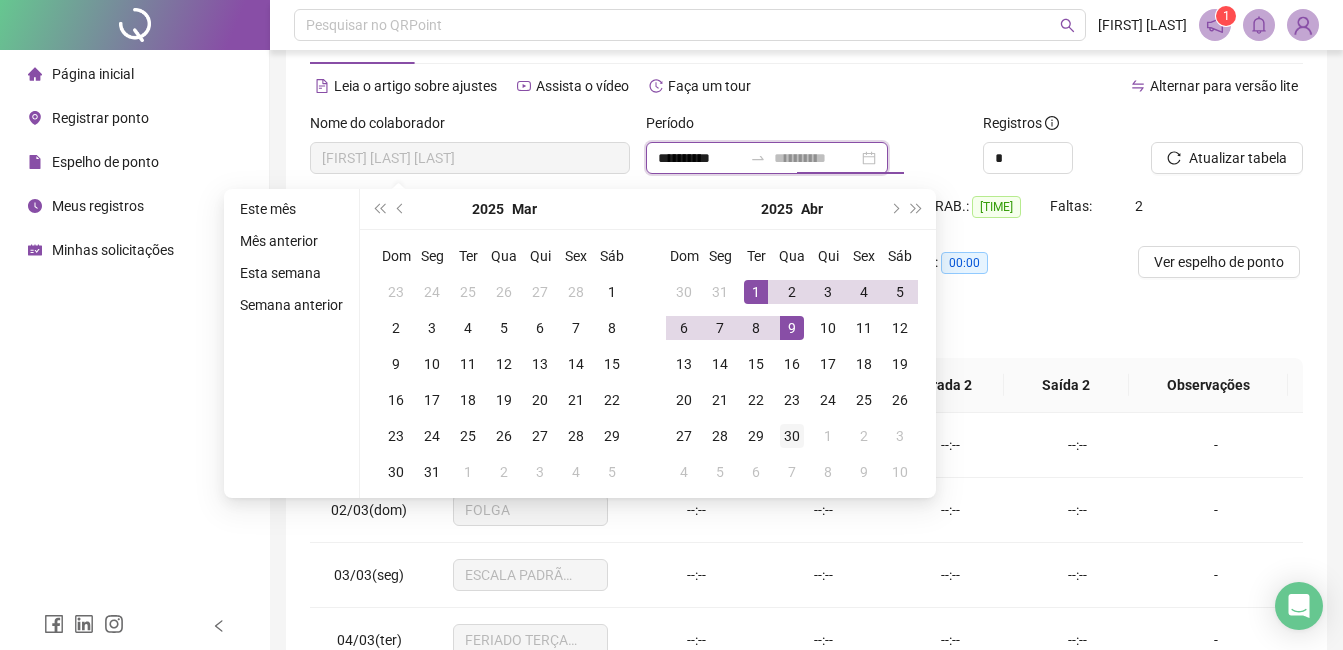 type on "**********" 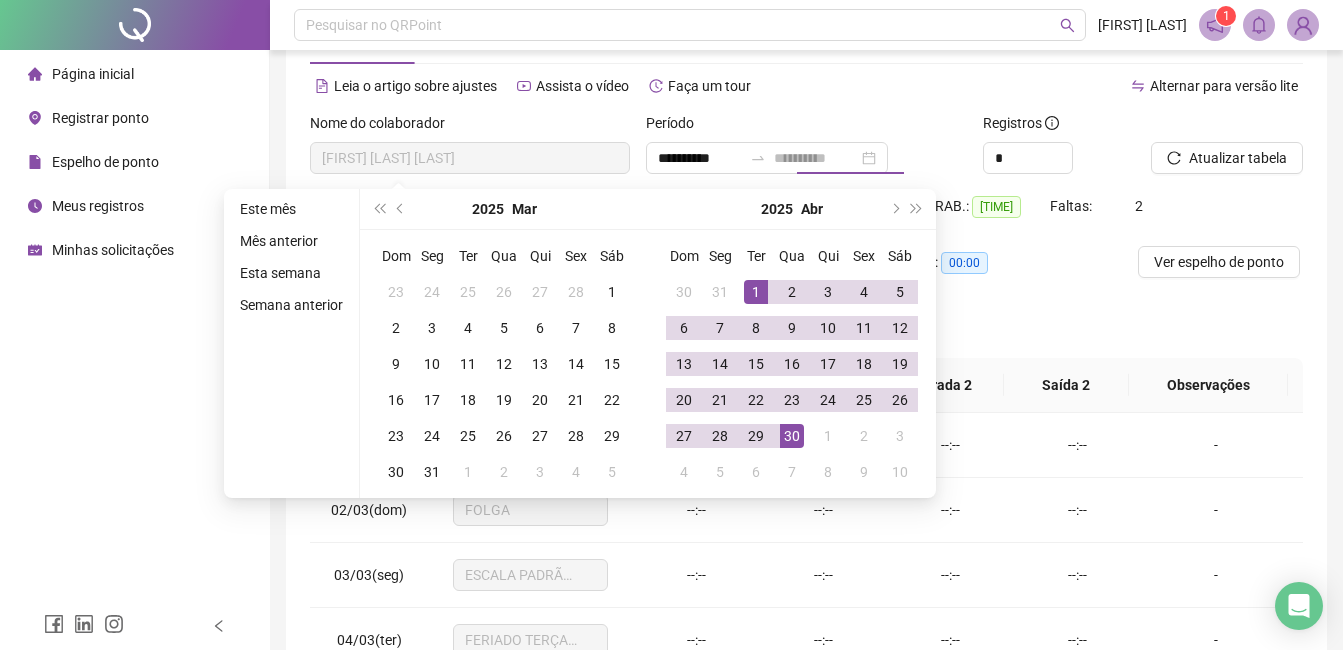 click on "30" at bounding box center (792, 436) 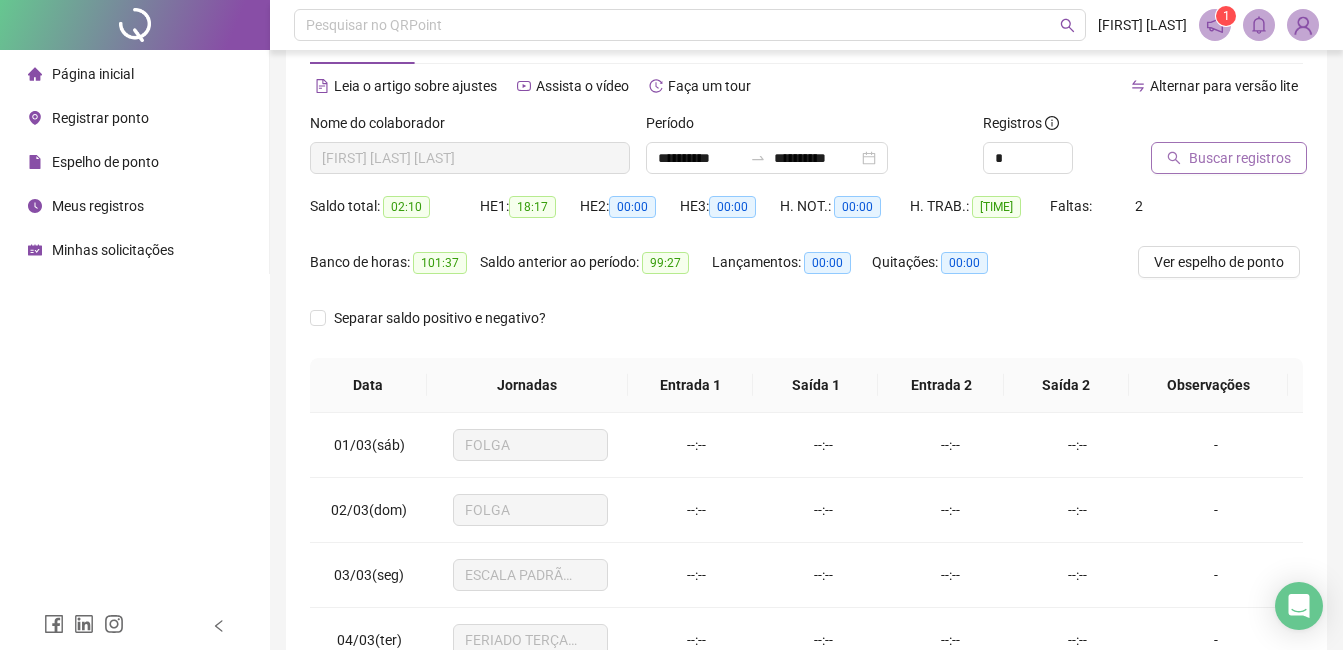 click on "Buscar registros" at bounding box center [1240, 158] 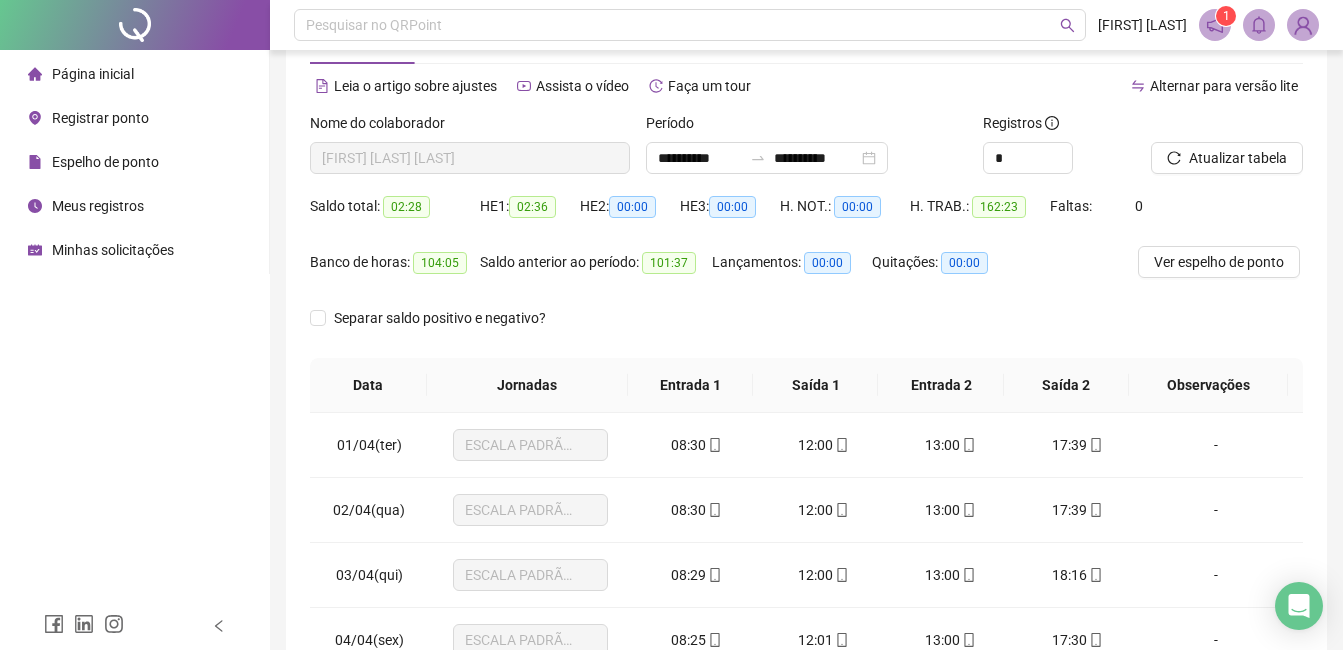 scroll, scrollTop: 272, scrollLeft: 0, axis: vertical 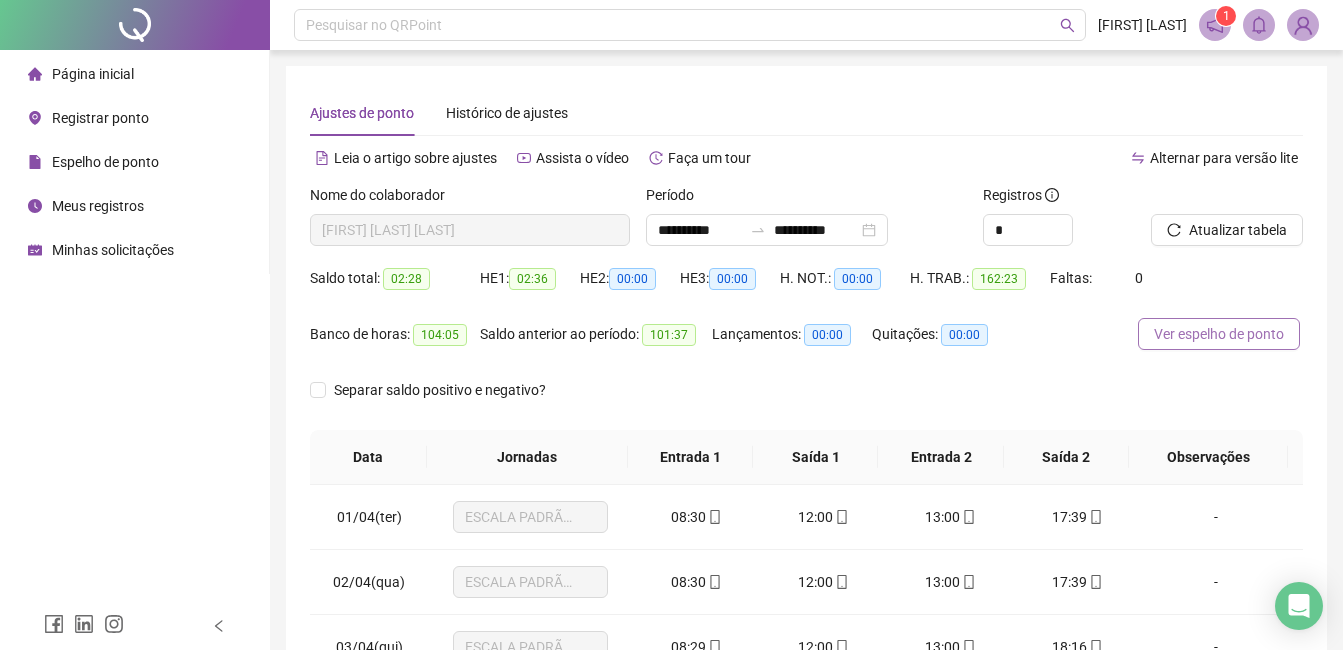click on "Ver espelho de ponto" at bounding box center [1219, 334] 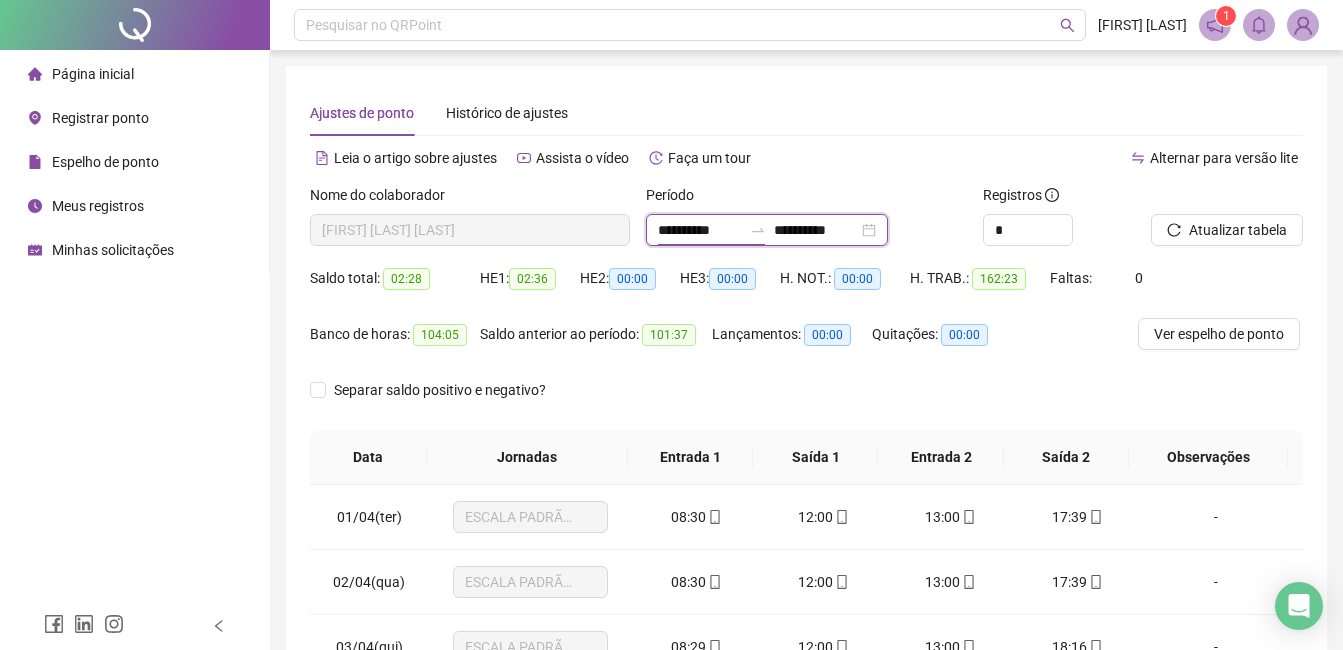 click on "**********" at bounding box center (700, 230) 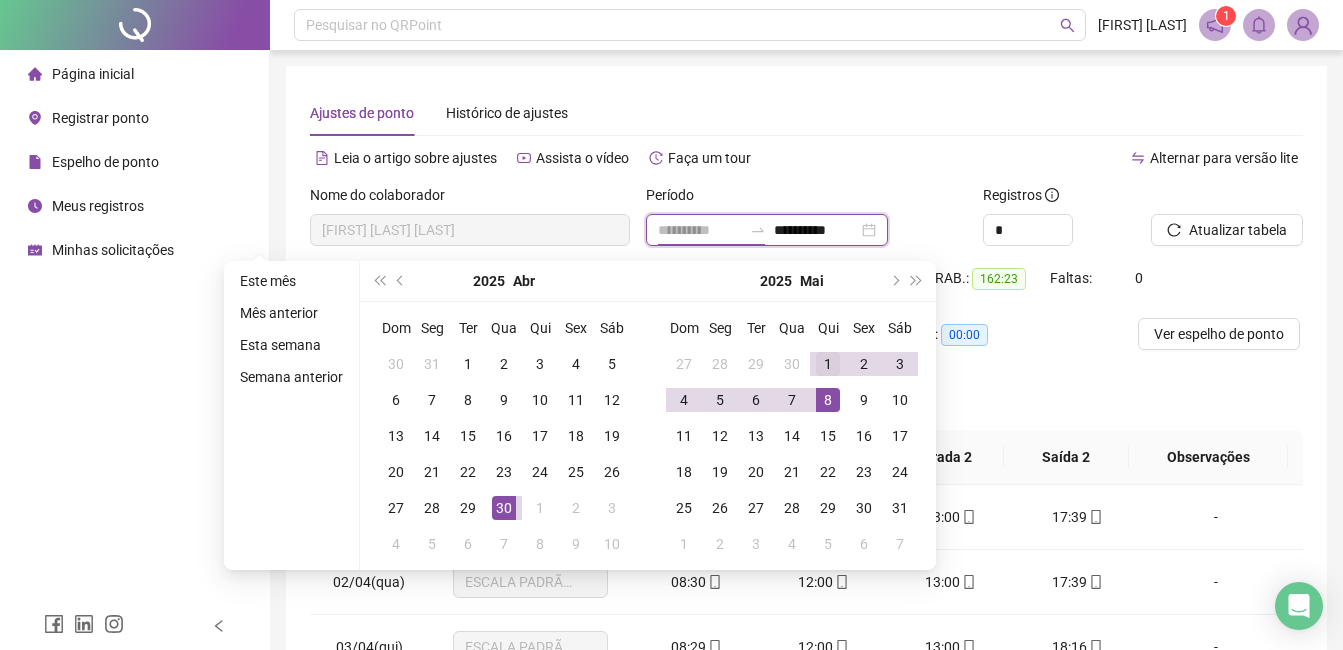 type on "**********" 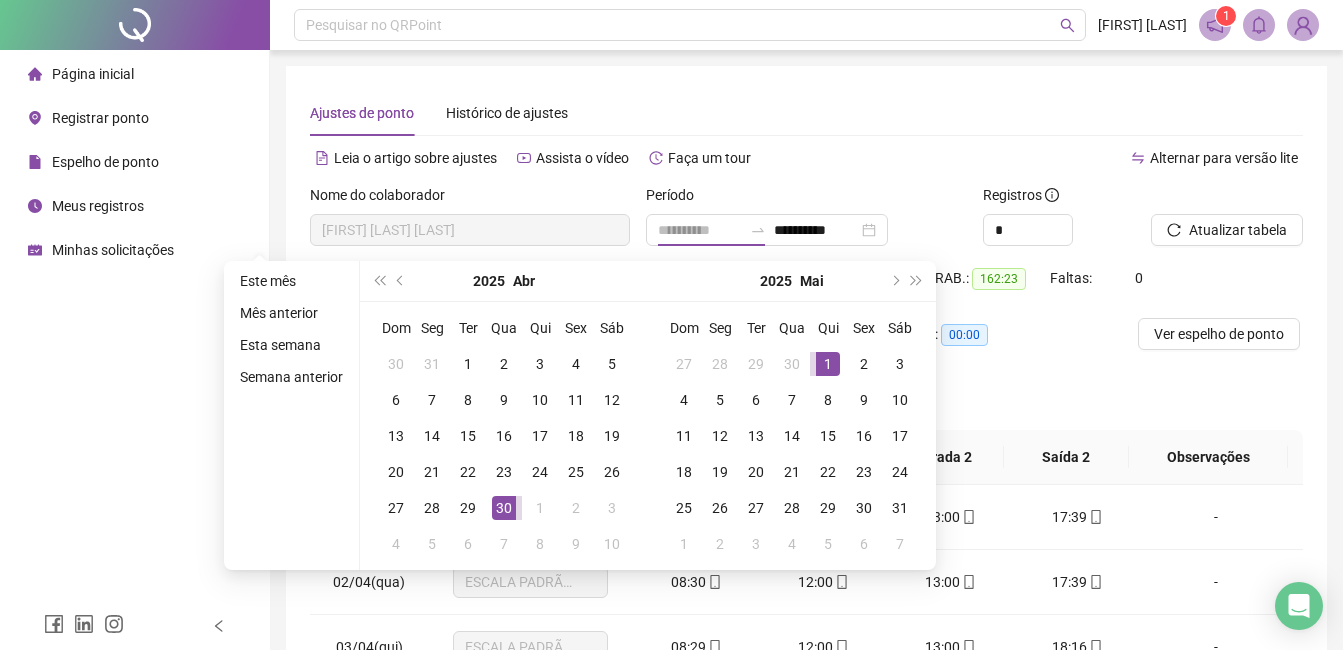 click on "1" at bounding box center (828, 364) 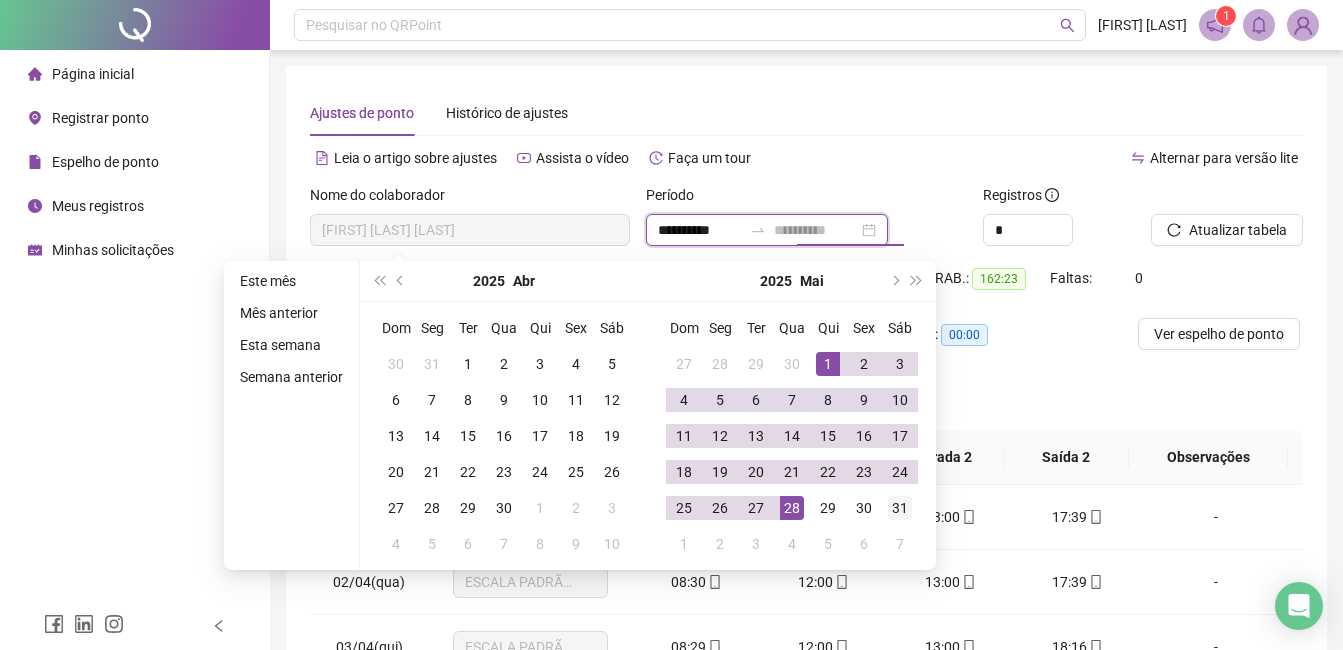 type on "**********" 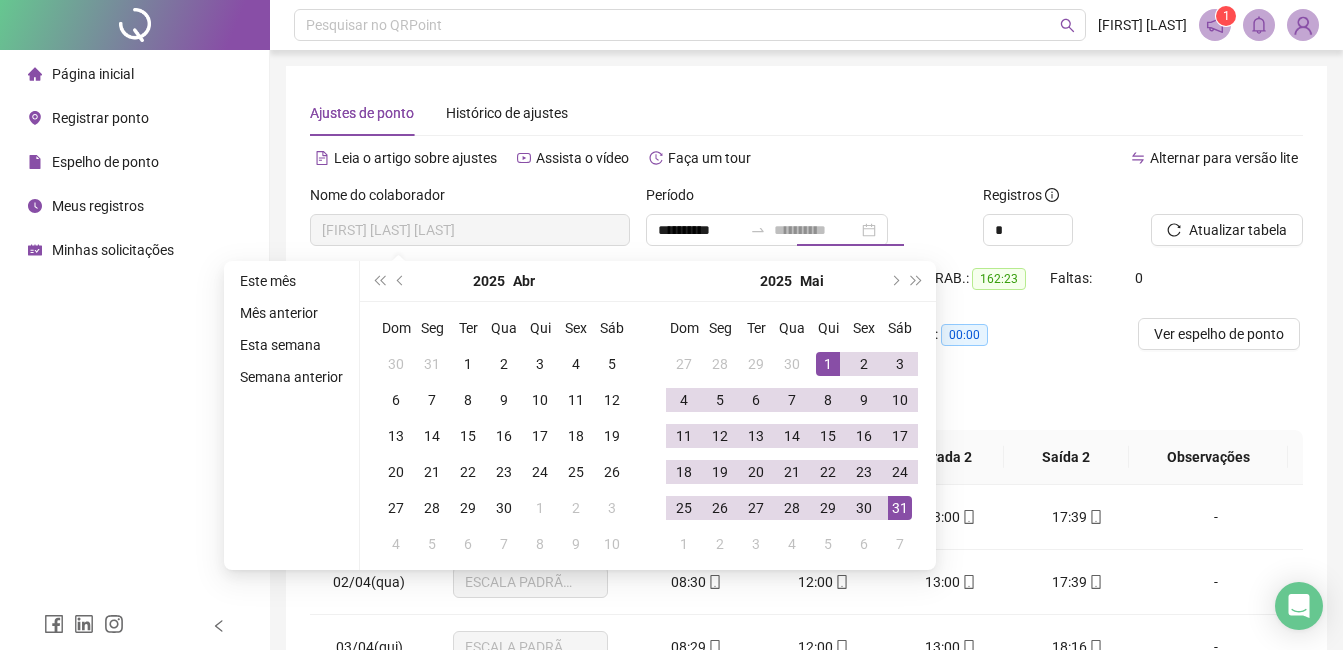 click on "31" at bounding box center (900, 508) 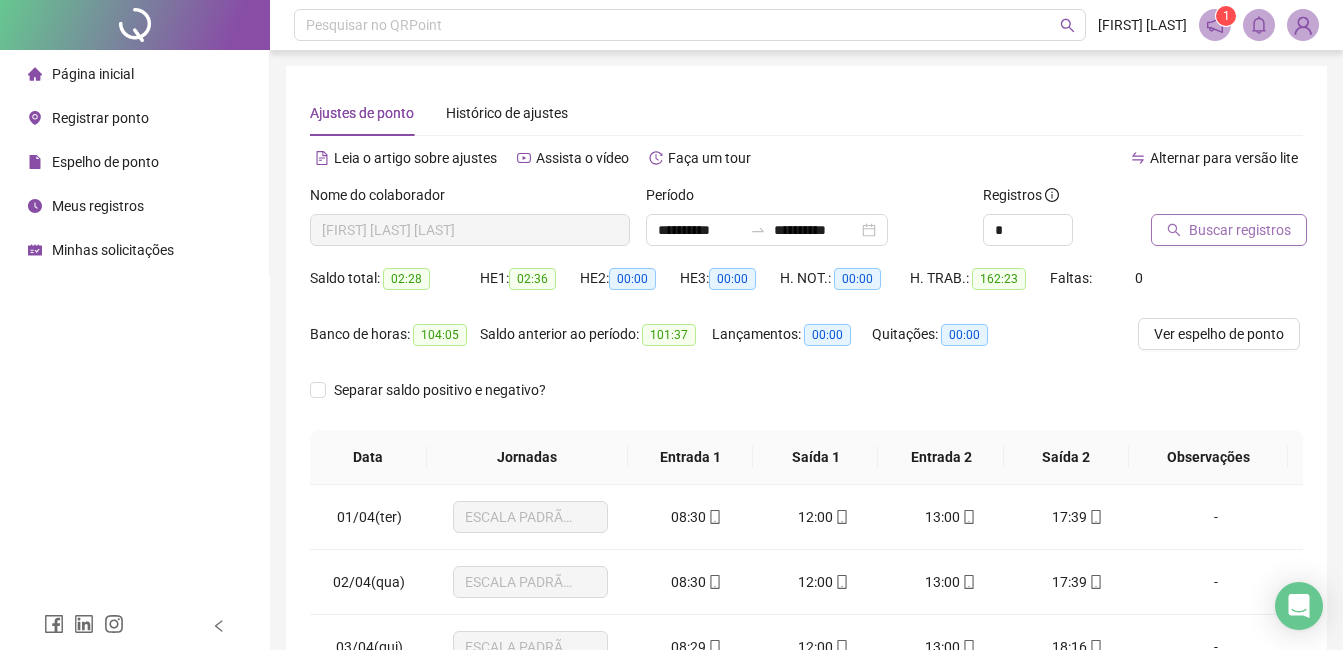 click on "Buscar registros" at bounding box center (1240, 230) 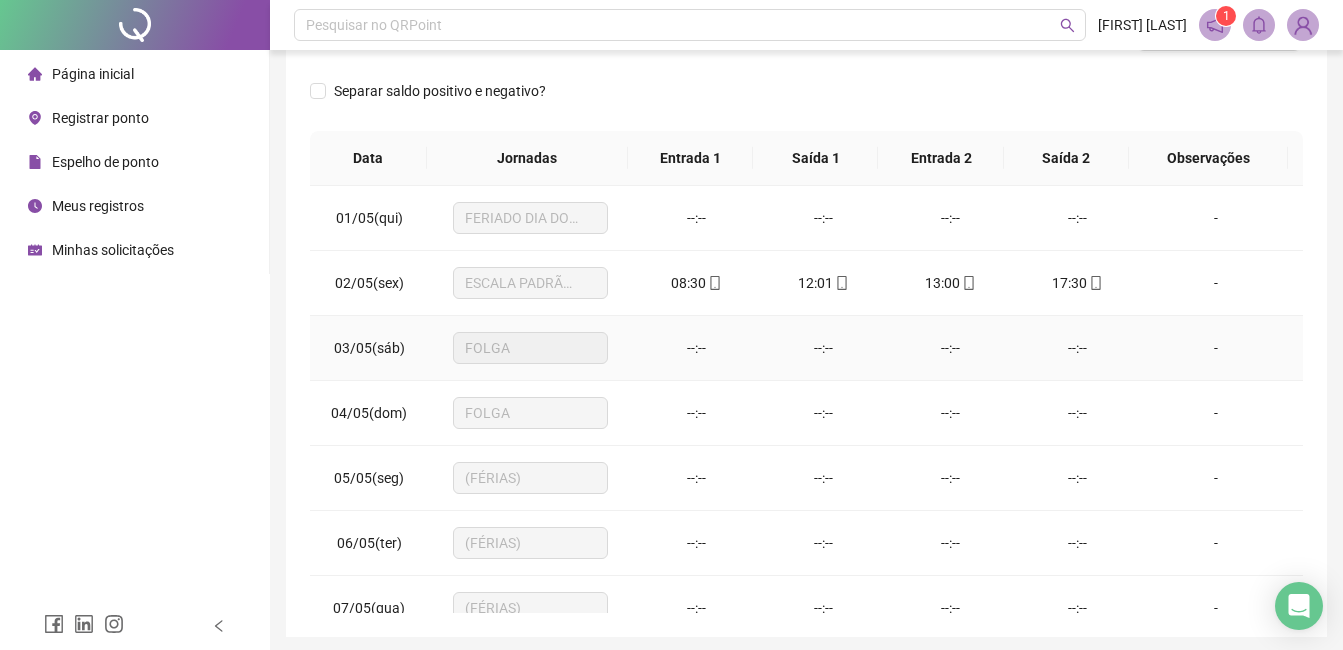 scroll, scrollTop: 300, scrollLeft: 0, axis: vertical 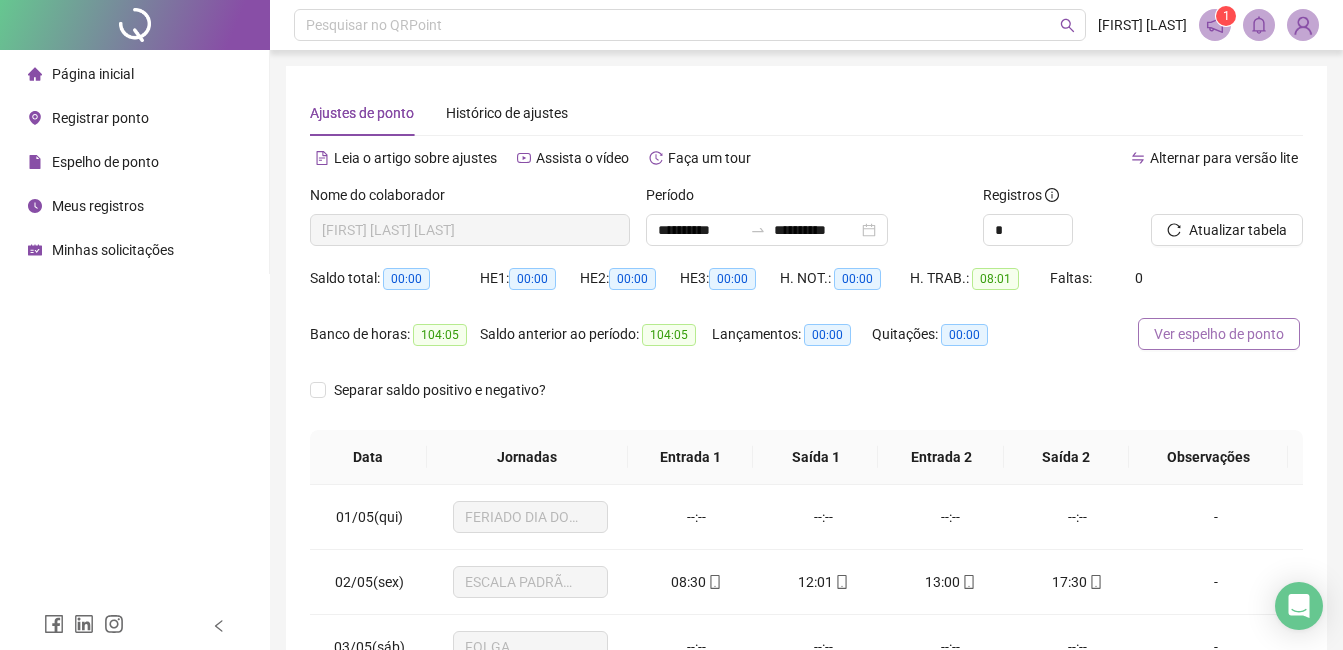 click on "Ver espelho de ponto" at bounding box center [1219, 334] 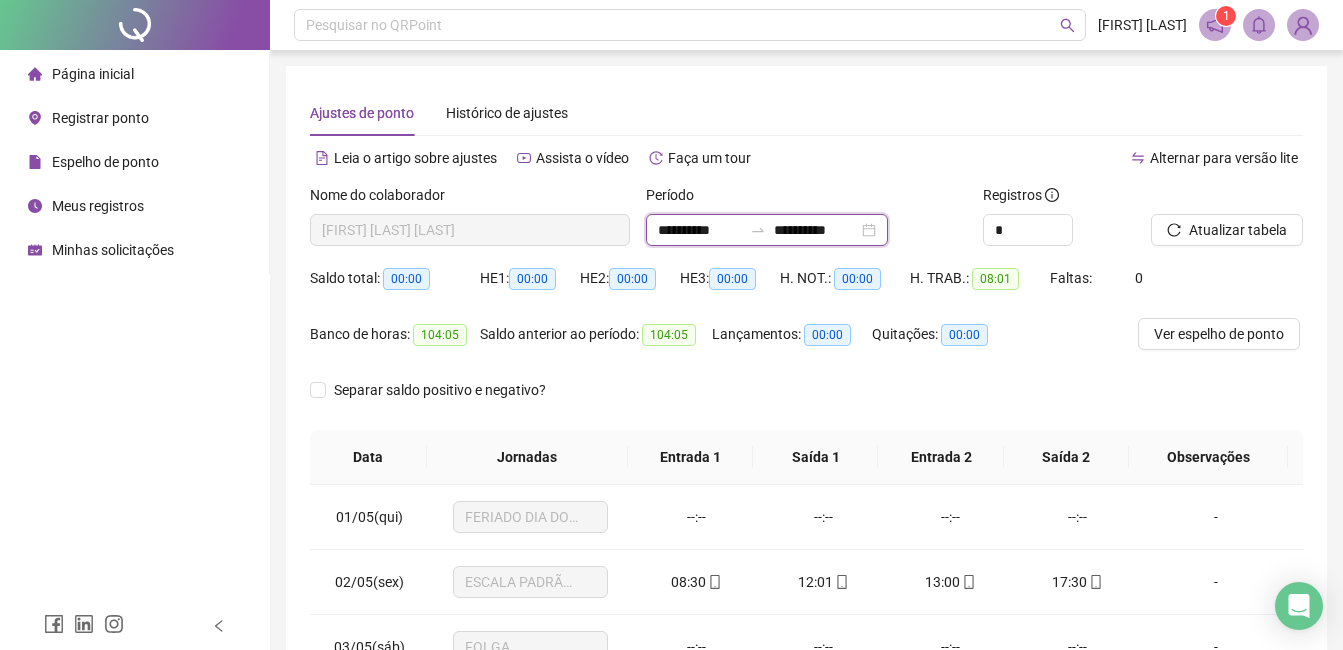 click on "**********" at bounding box center [700, 230] 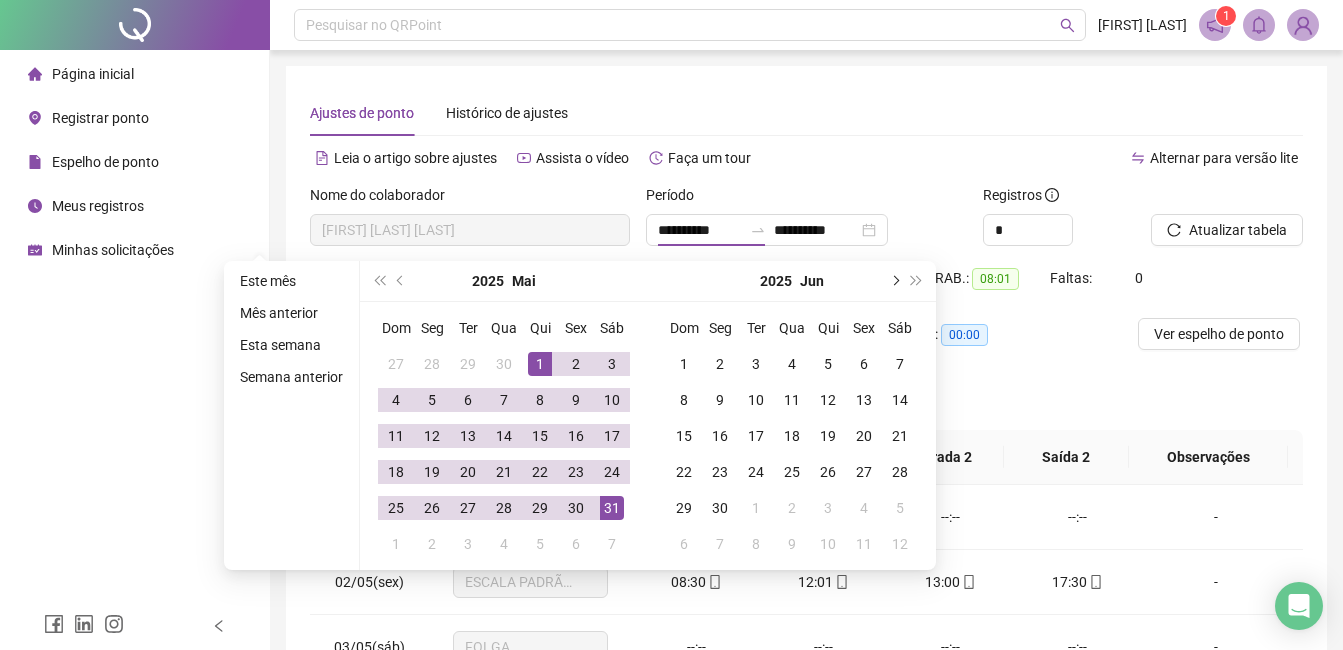 click at bounding box center (894, 281) 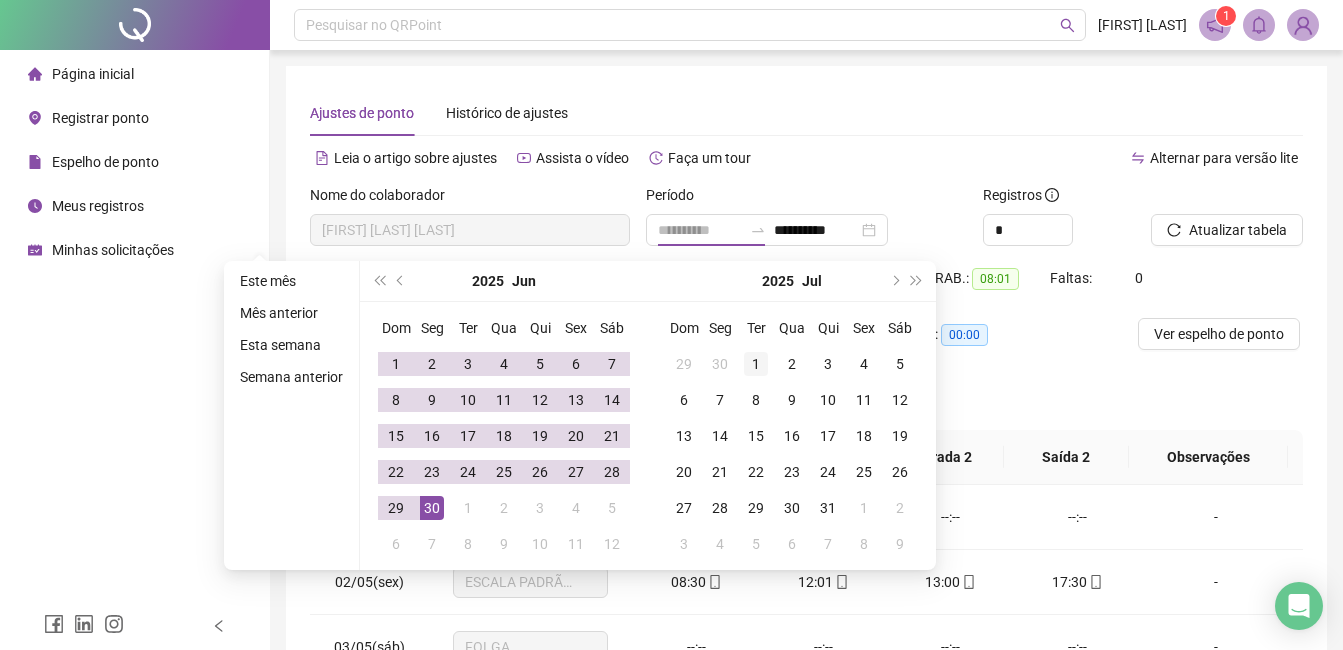 type on "**********" 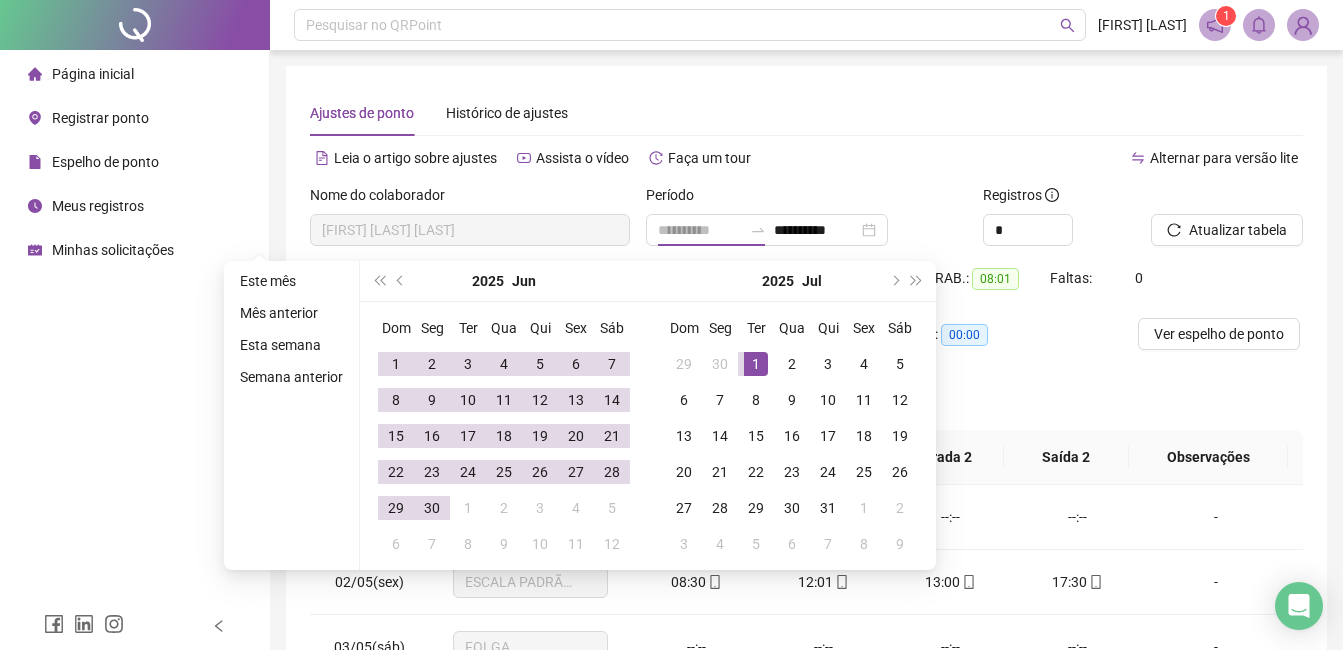 click on "1" at bounding box center [756, 364] 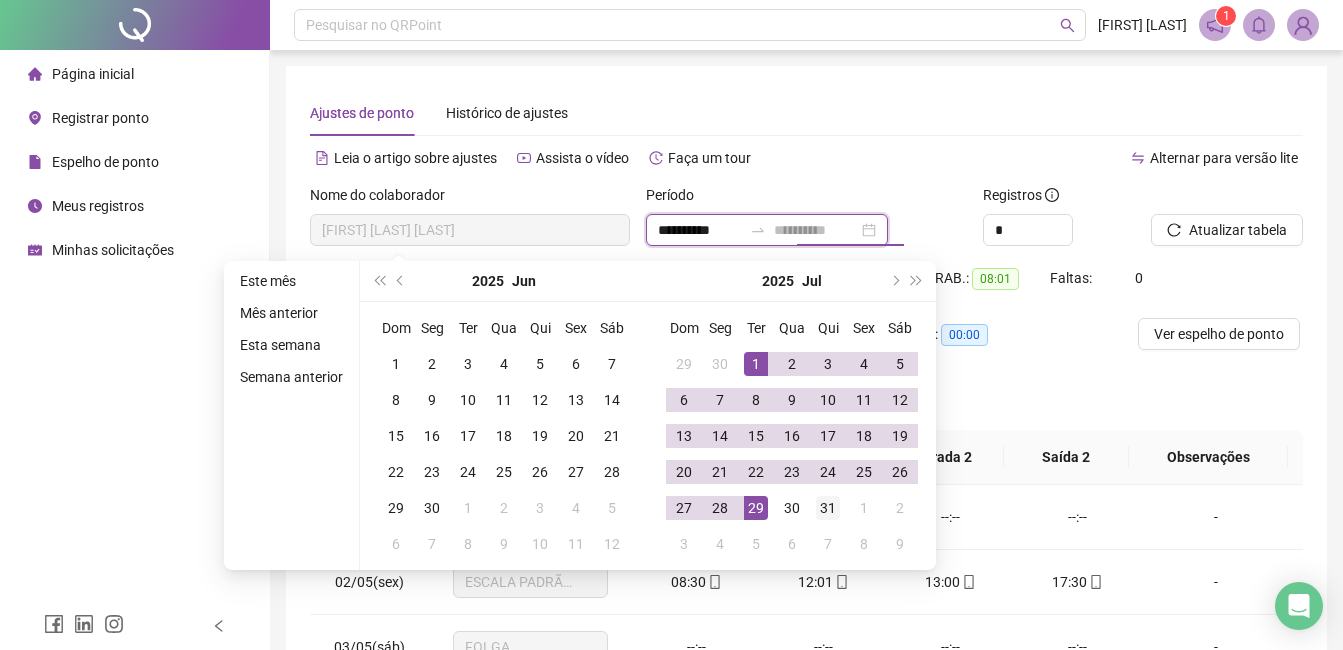 type on "**********" 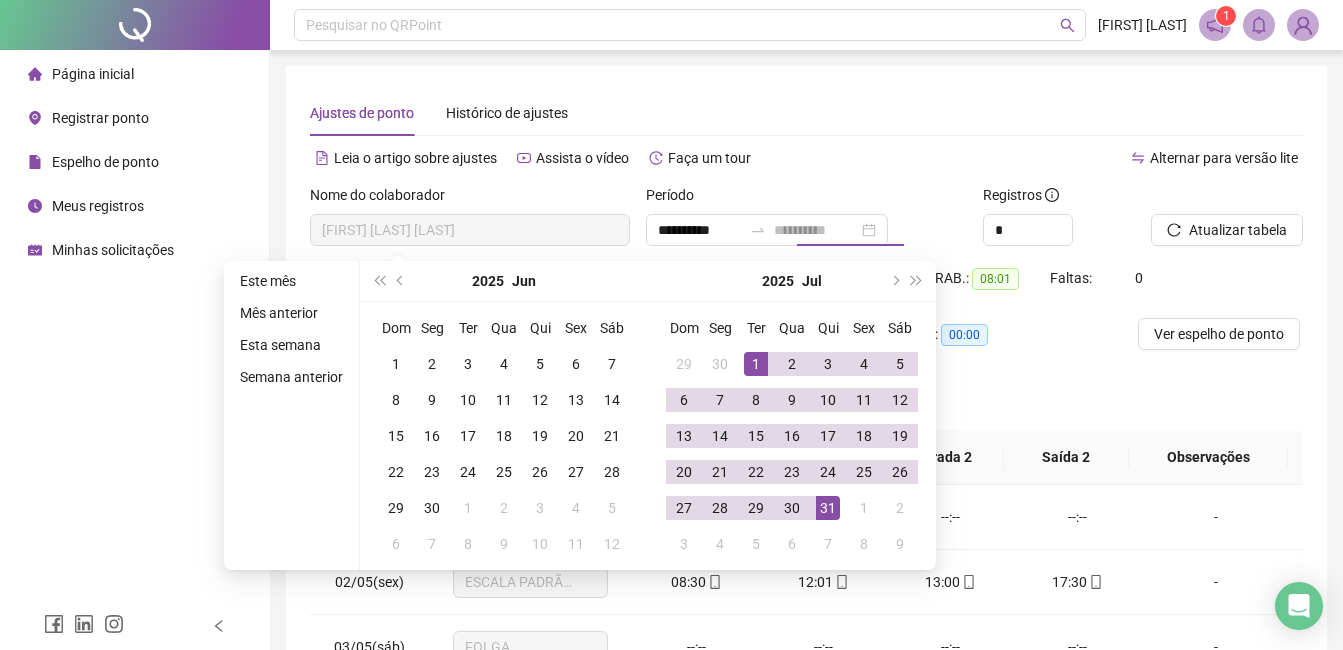 click on "31" at bounding box center [828, 508] 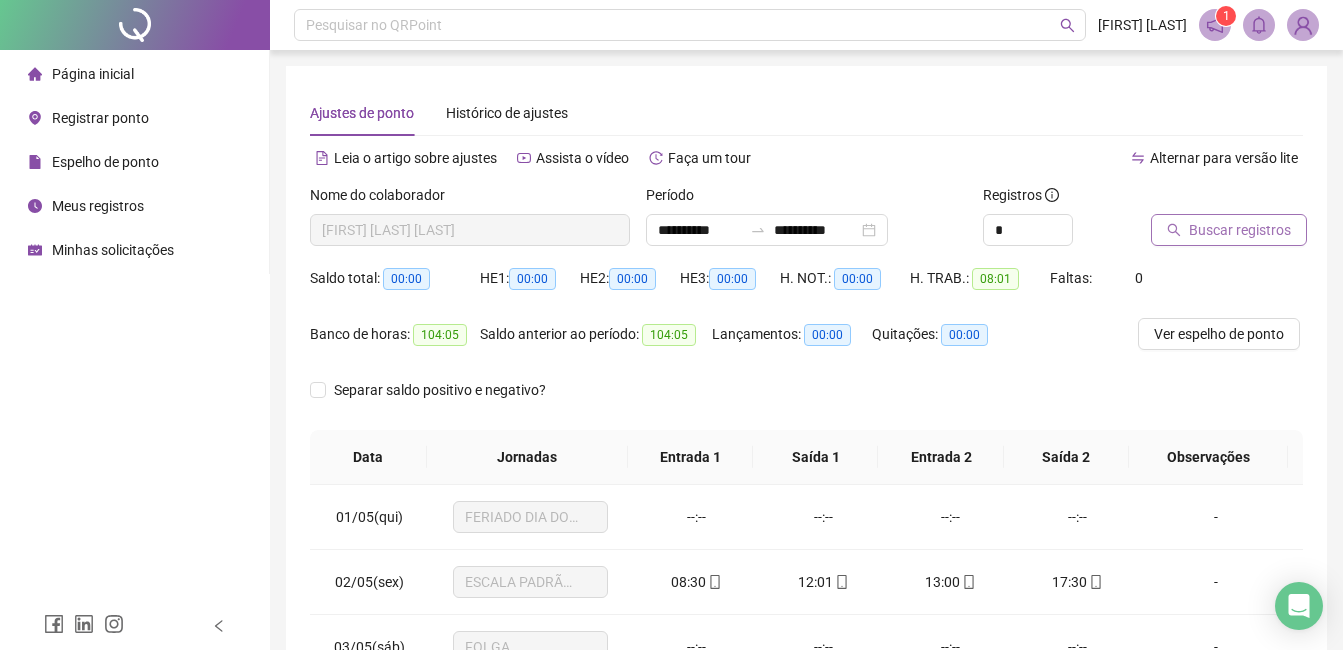 click on "Buscar registros" at bounding box center [1240, 230] 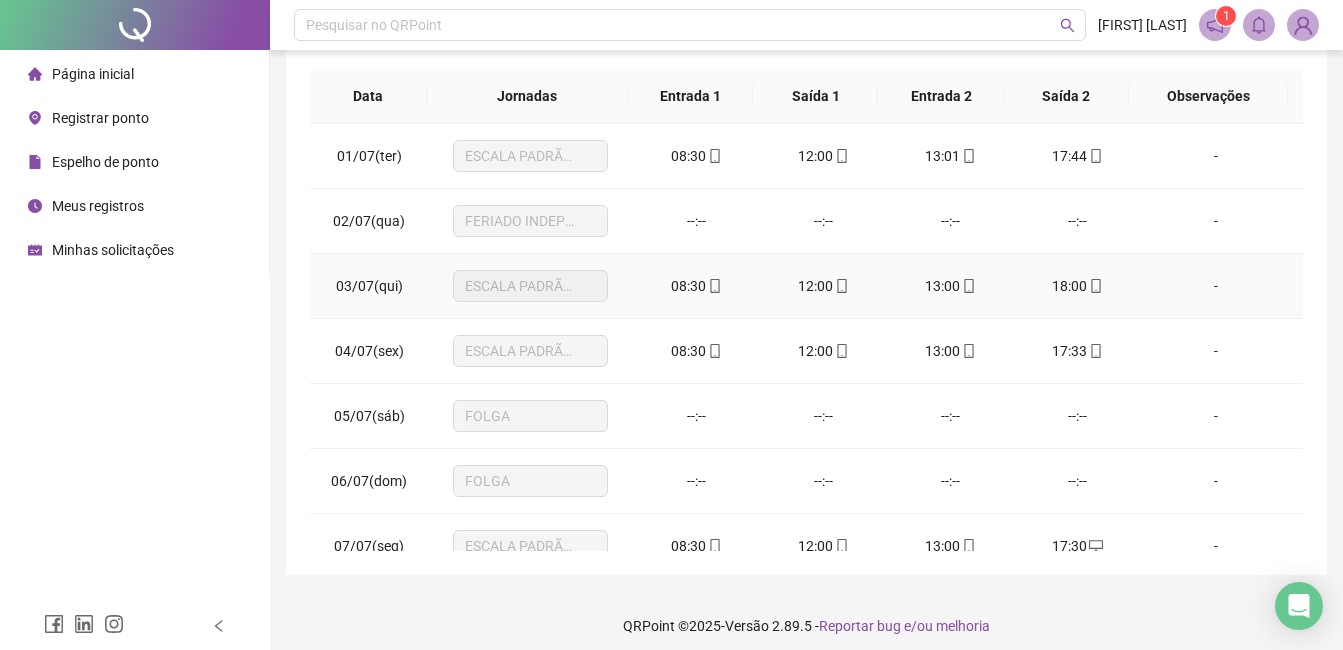 scroll, scrollTop: 372, scrollLeft: 0, axis: vertical 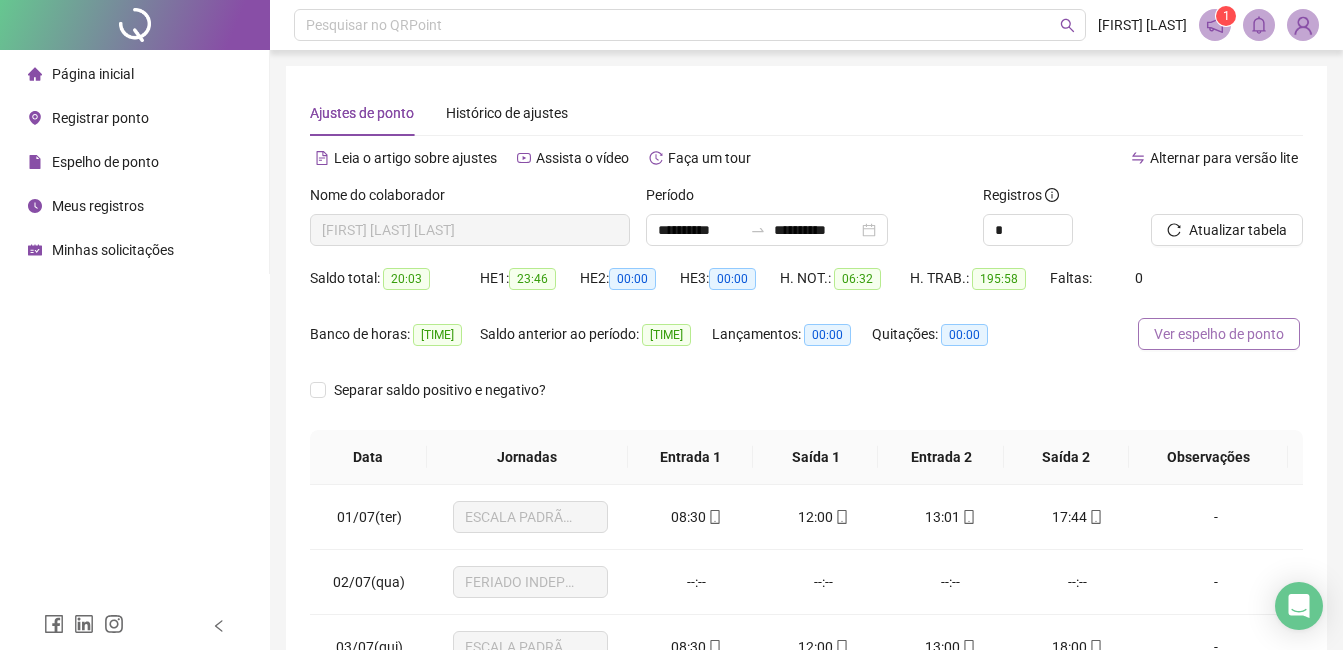 click on "Ver espelho de ponto" at bounding box center (1219, 334) 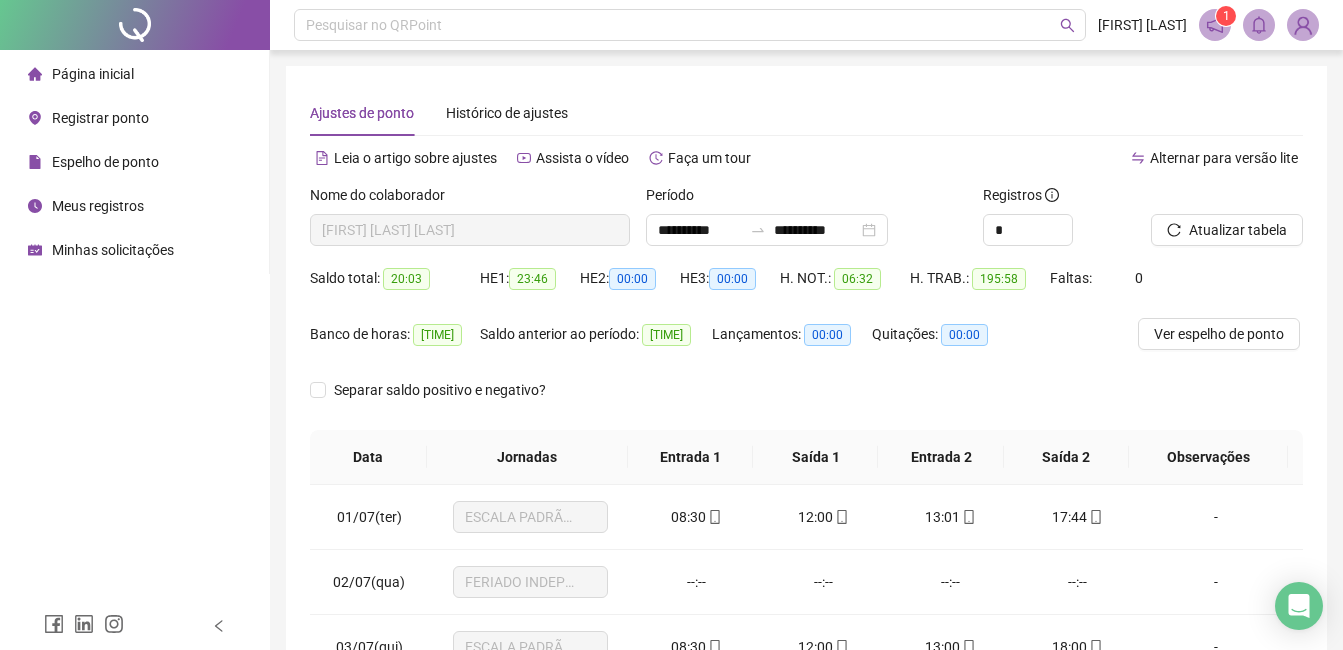 click on "Minhas solicitações" at bounding box center [113, 250] 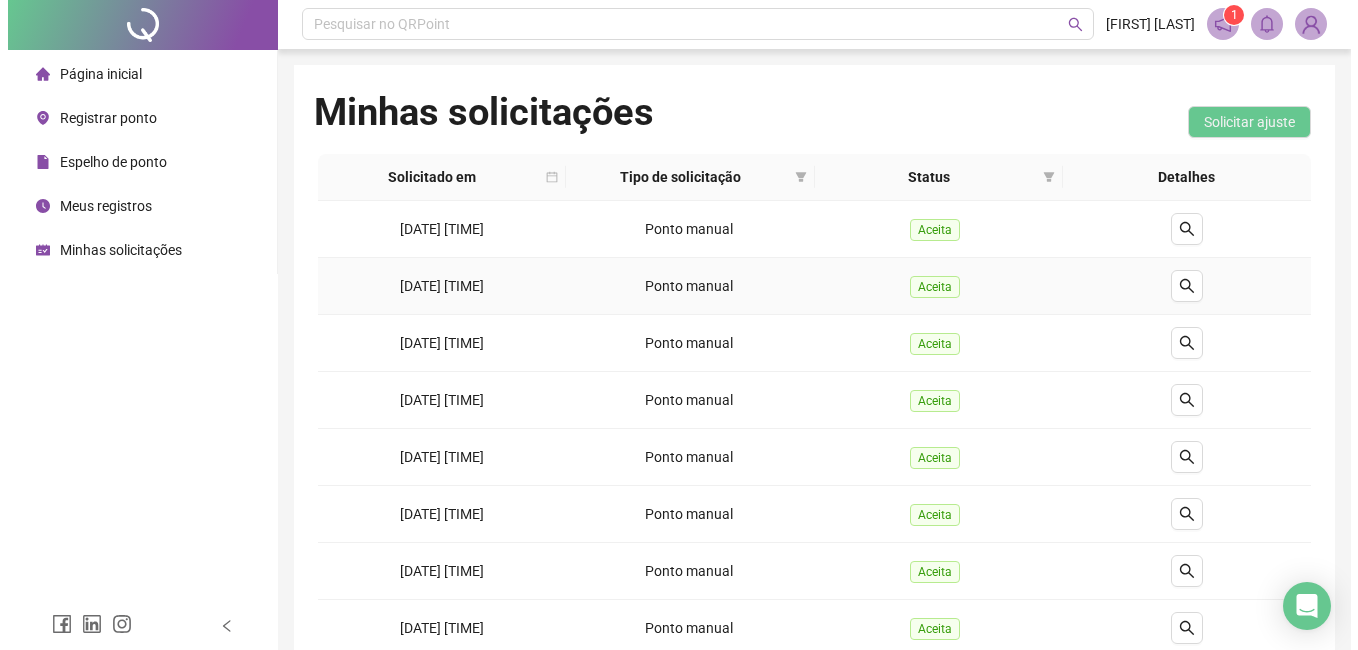 scroll, scrollTop: 0, scrollLeft: 0, axis: both 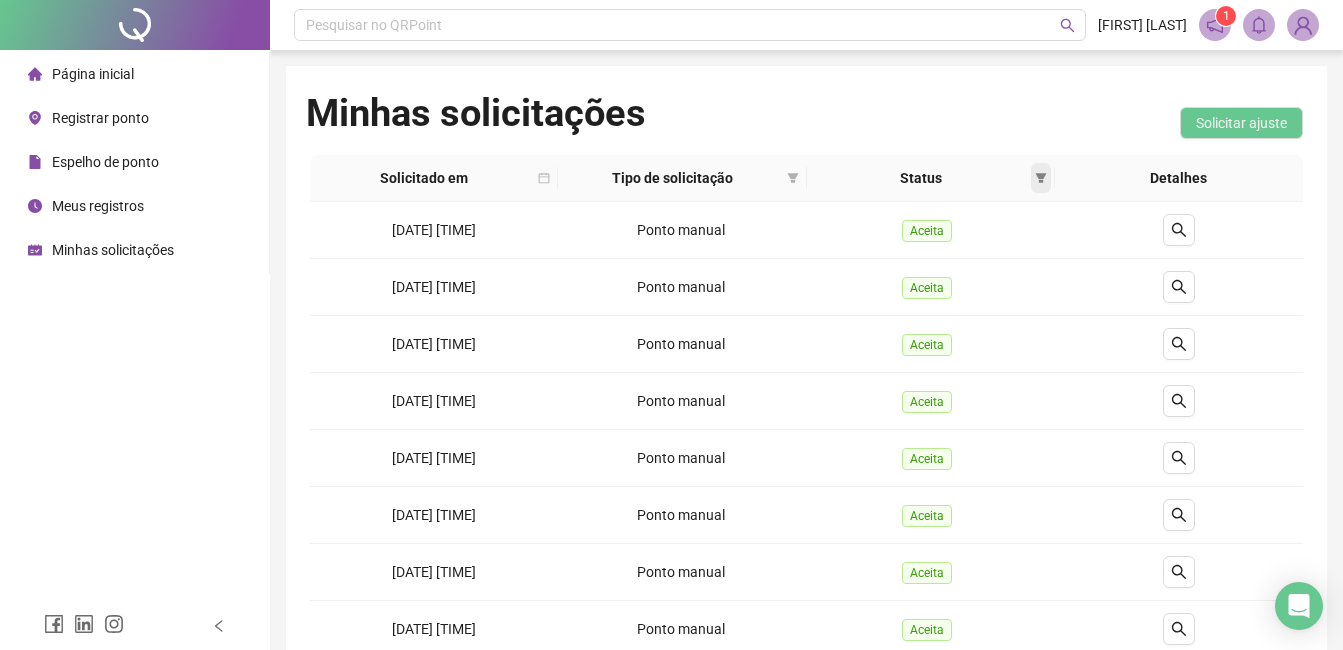 click 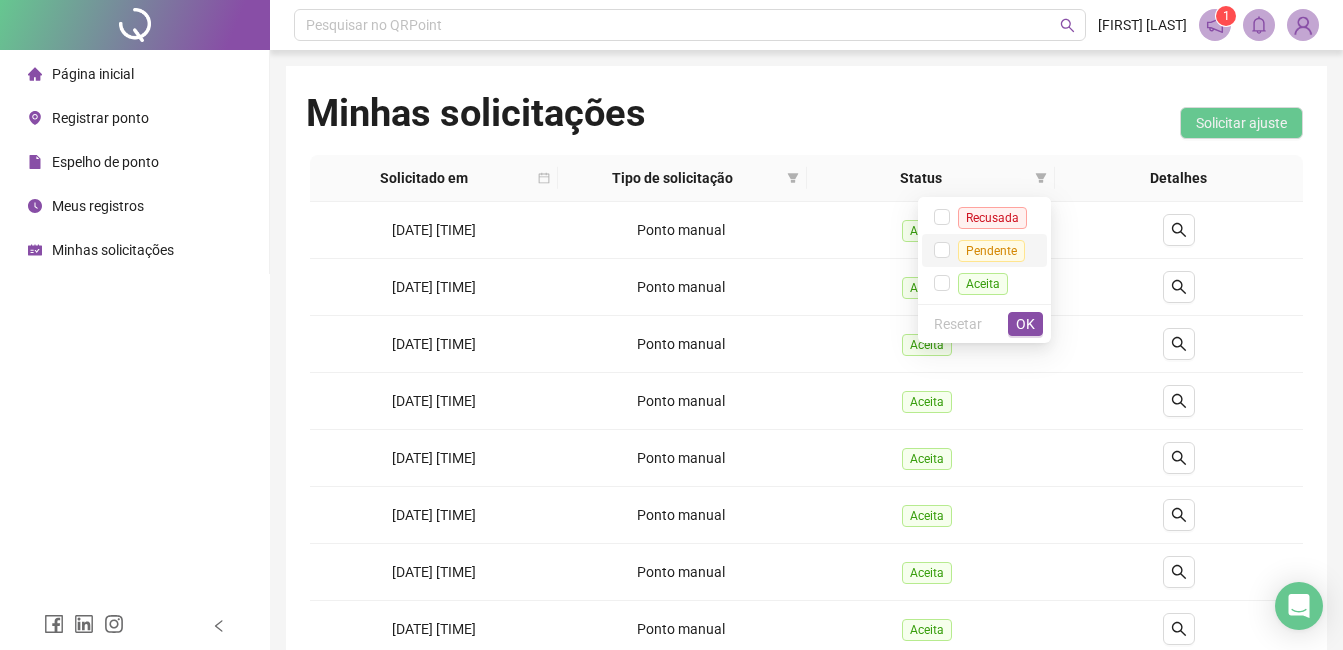 click on "Pendente" at bounding box center (991, 251) 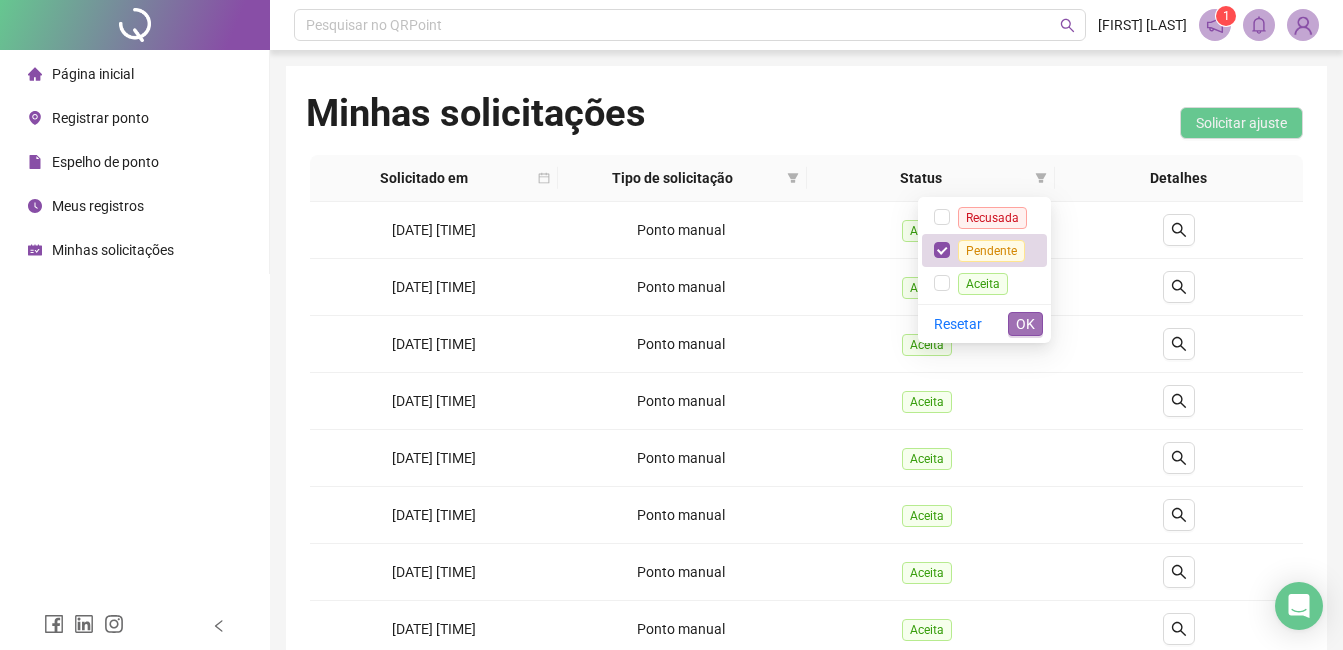 click on "OK" at bounding box center (1025, 324) 